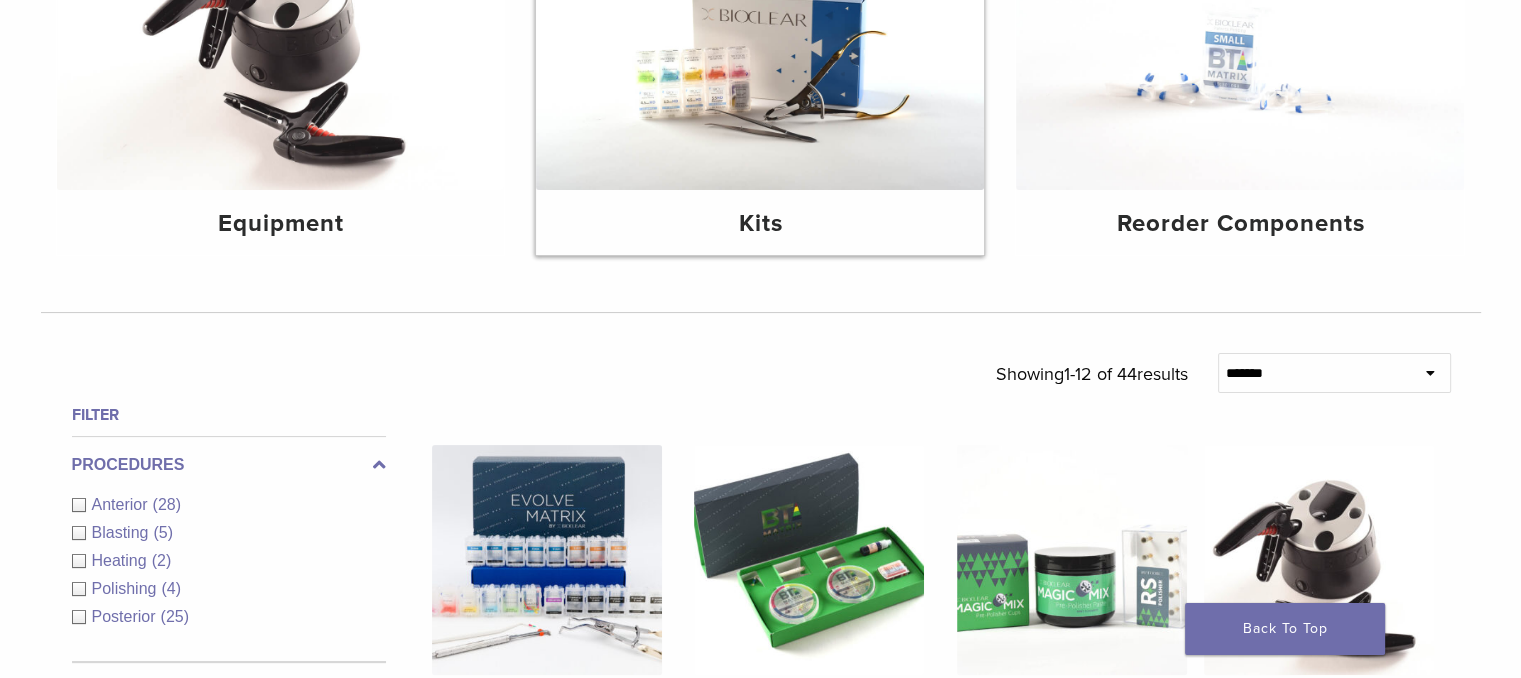 scroll, scrollTop: 368, scrollLeft: 0, axis: vertical 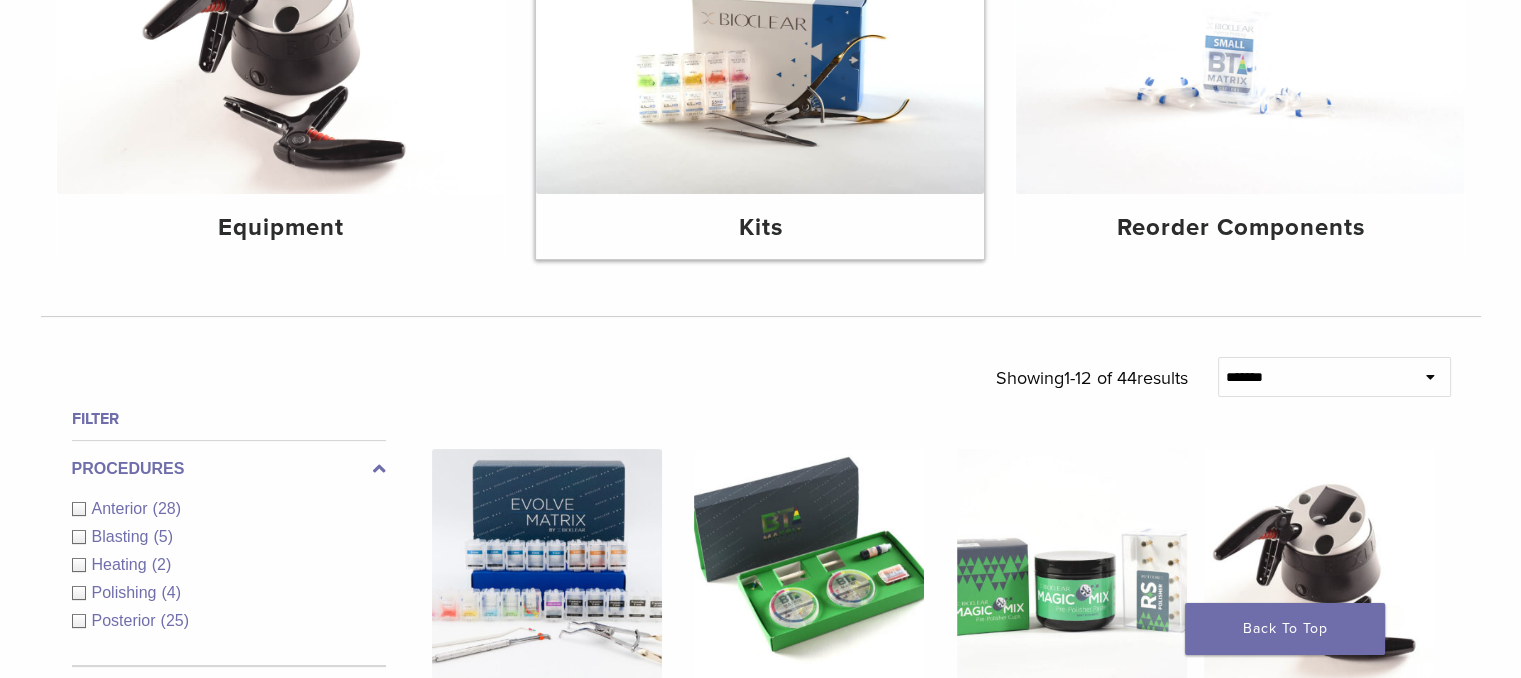 click at bounding box center [760, 44] 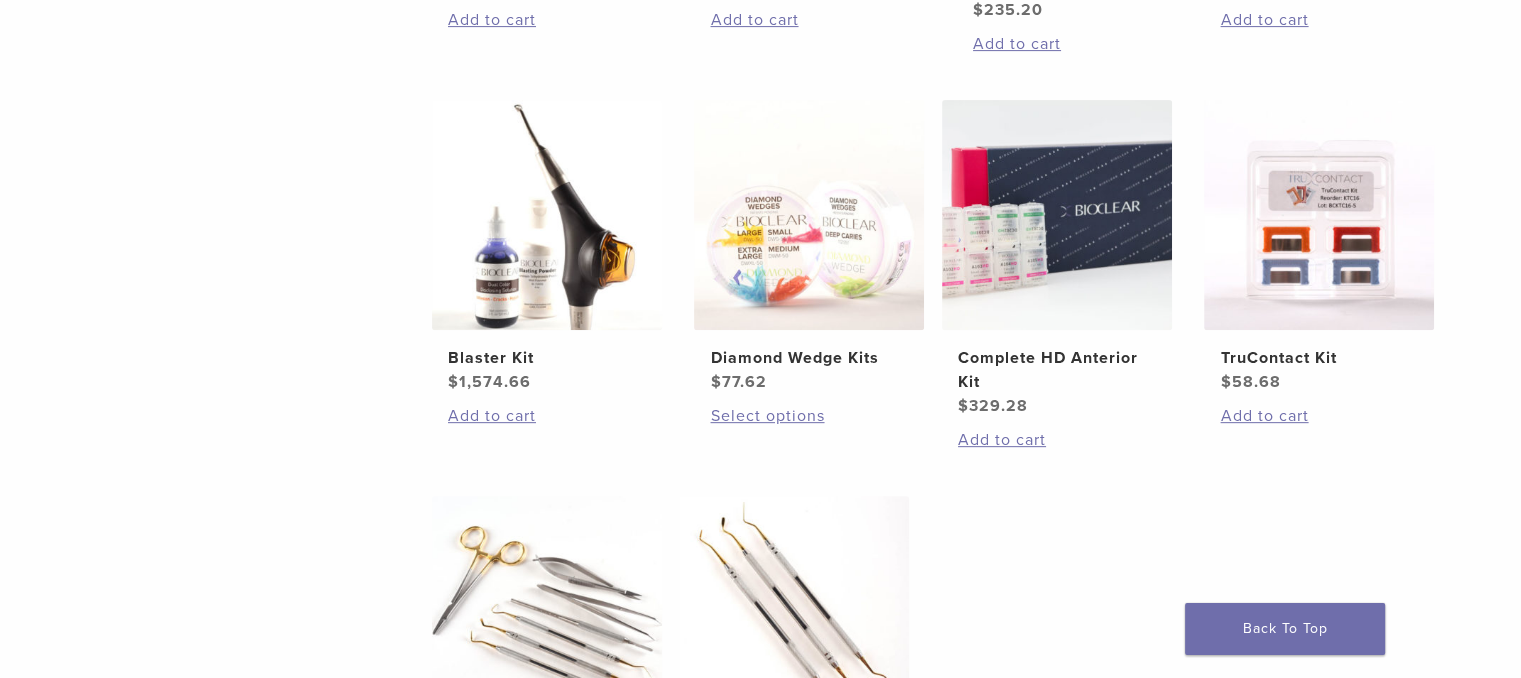 scroll, scrollTop: 763, scrollLeft: 0, axis: vertical 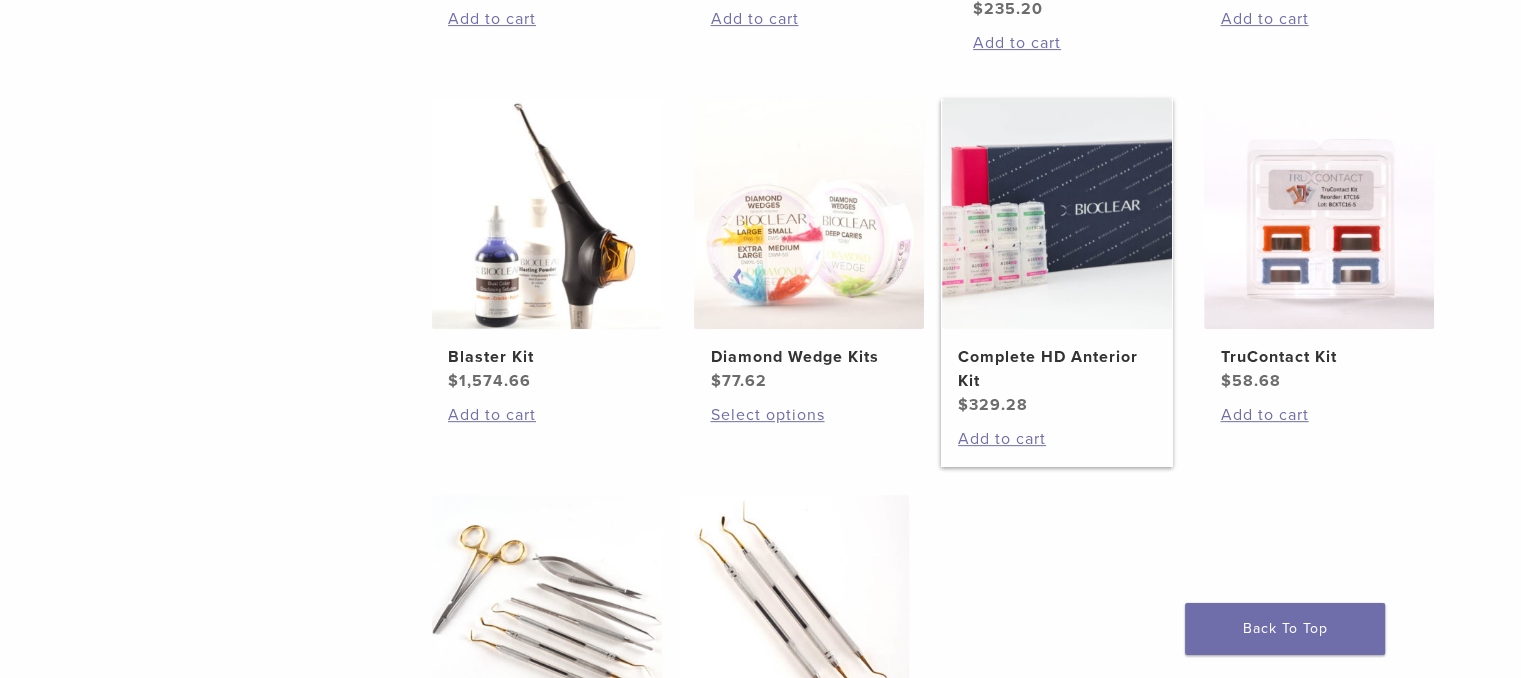 click at bounding box center [1057, 214] 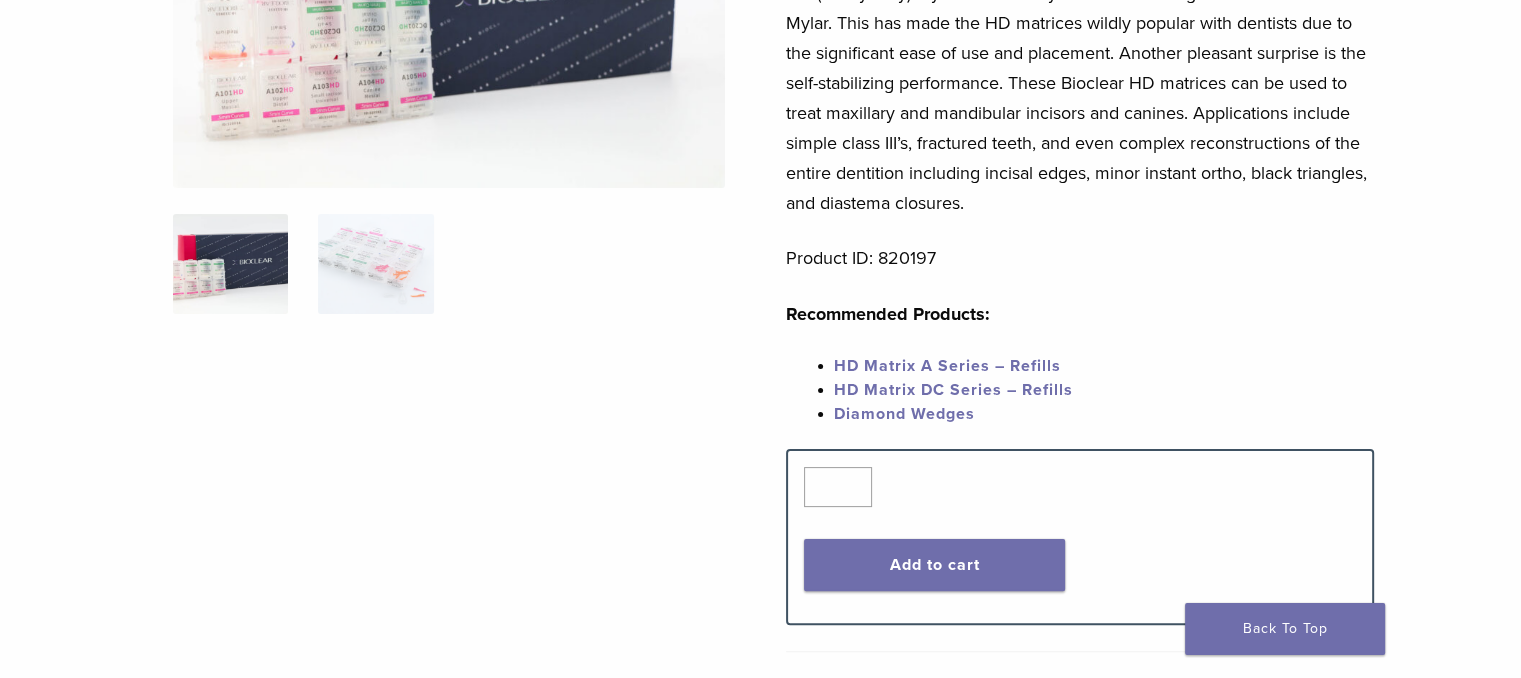 scroll, scrollTop: 363, scrollLeft: 0, axis: vertical 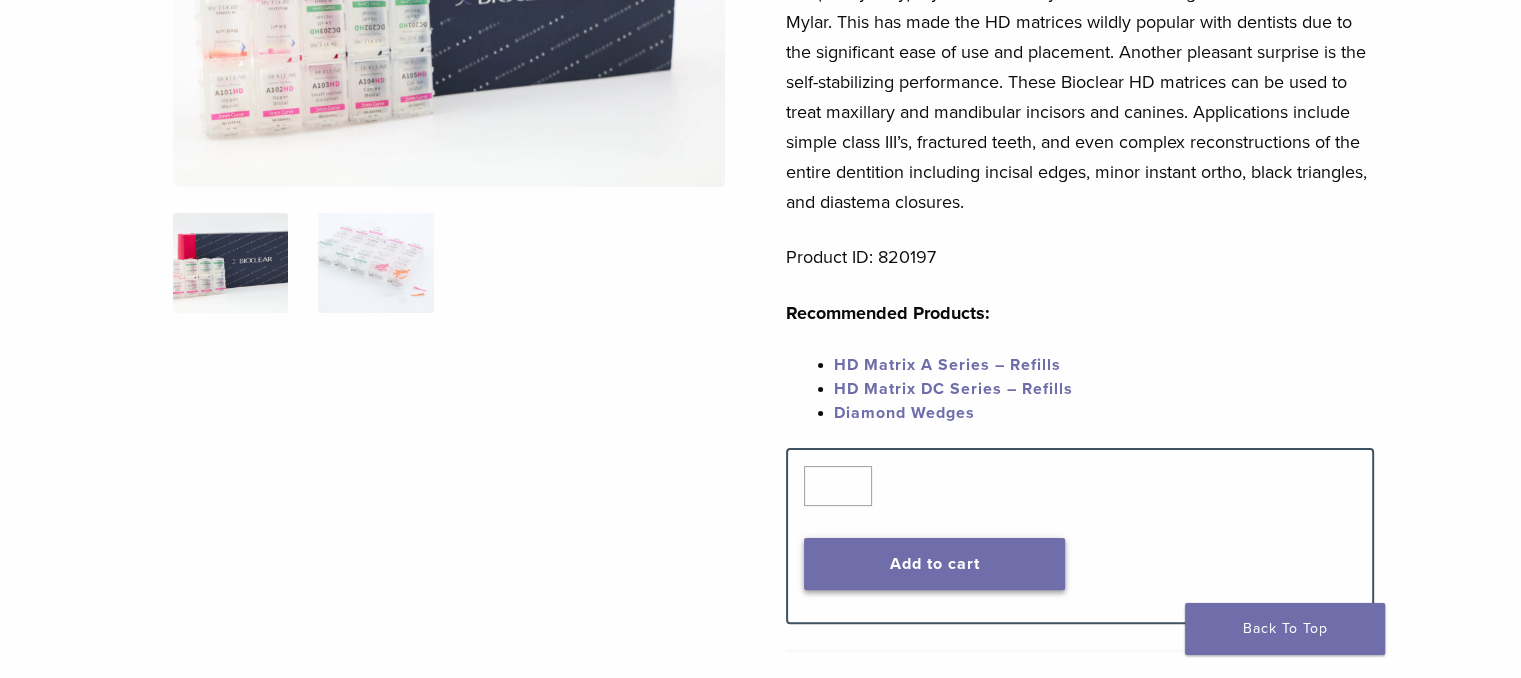 click on "Add to cart" at bounding box center (934, 564) 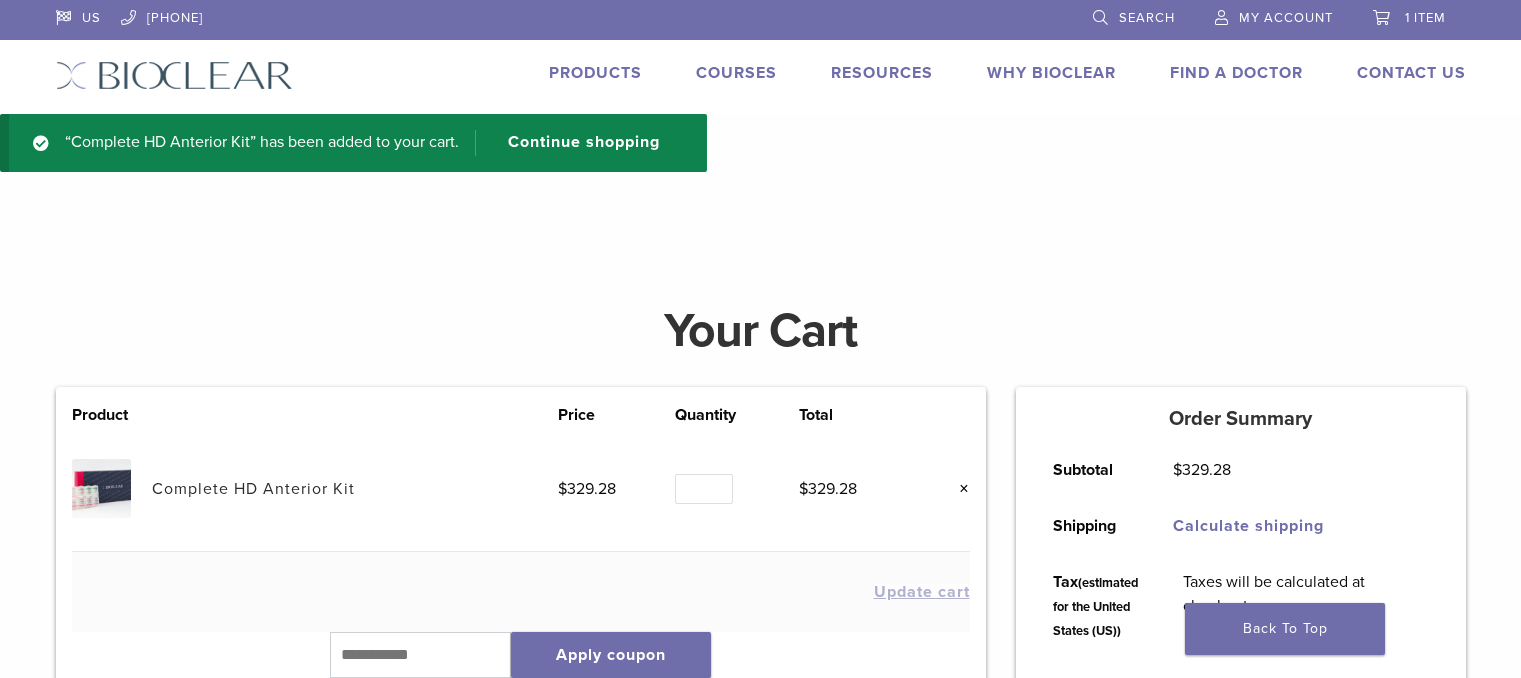 scroll, scrollTop: 0, scrollLeft: 0, axis: both 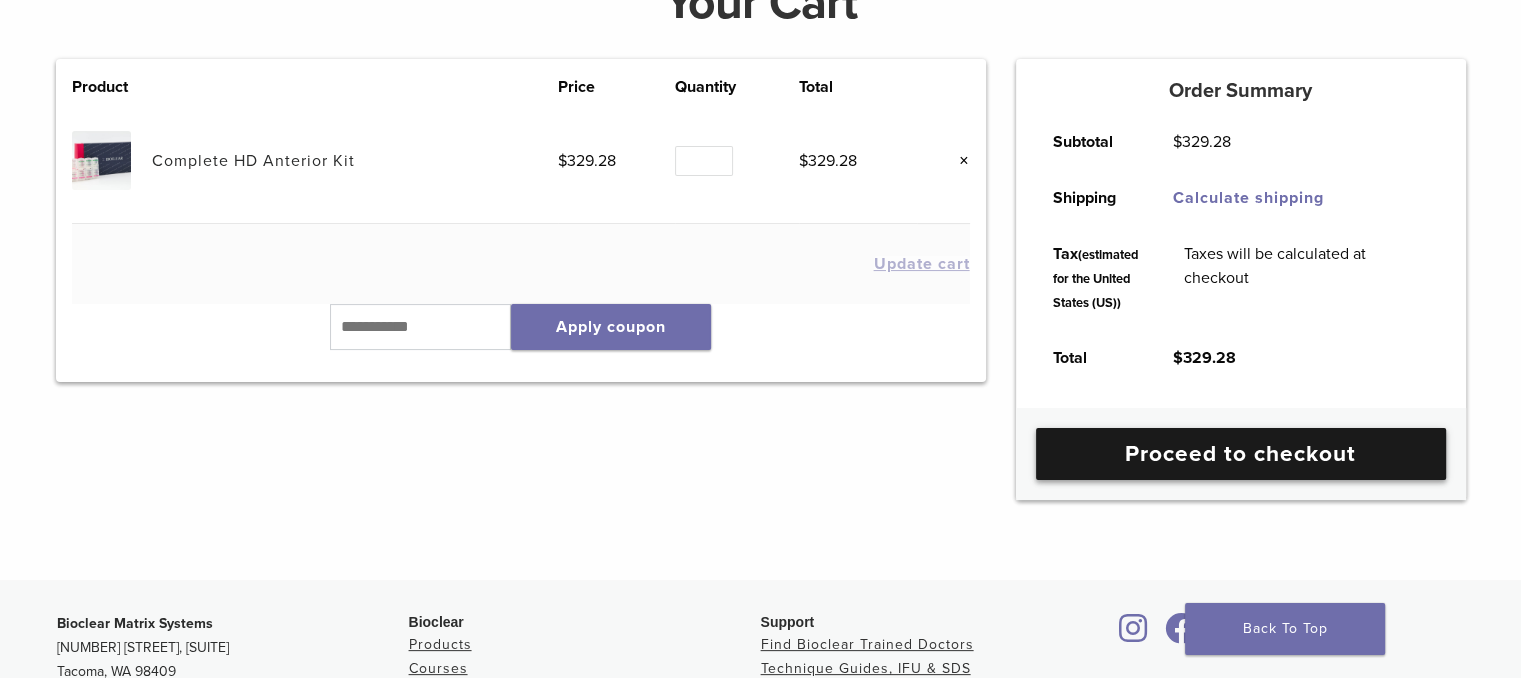 click on "Proceed to checkout" at bounding box center [1241, 454] 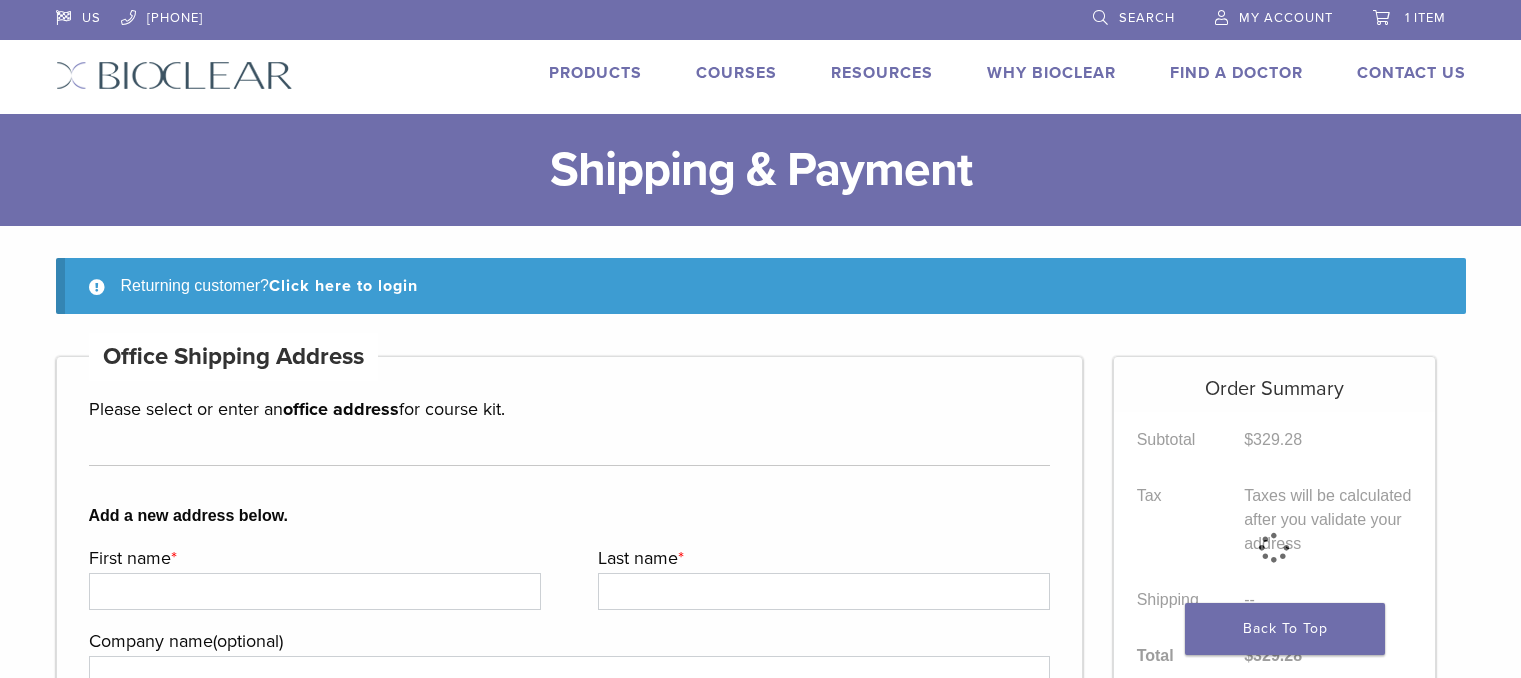 scroll, scrollTop: 232, scrollLeft: 0, axis: vertical 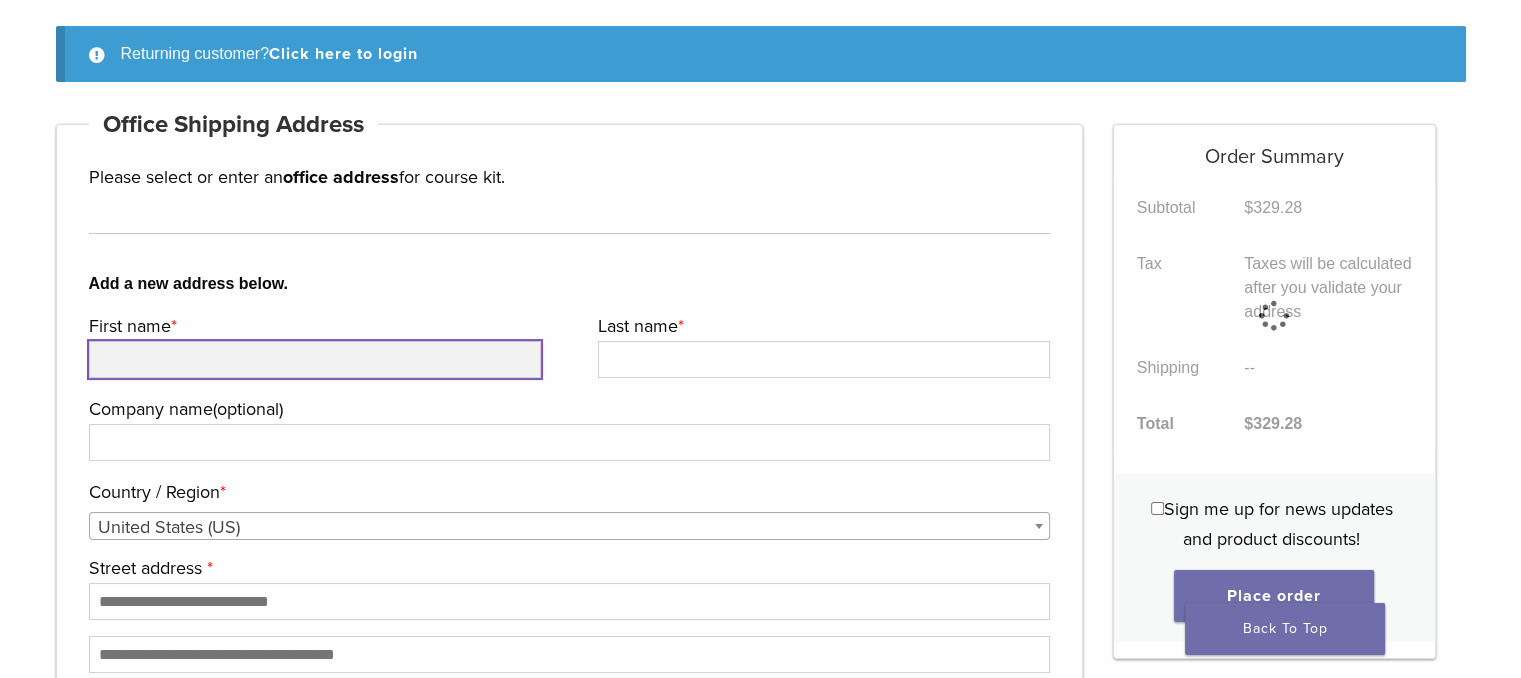 click on "First name  *" at bounding box center (315, 359) 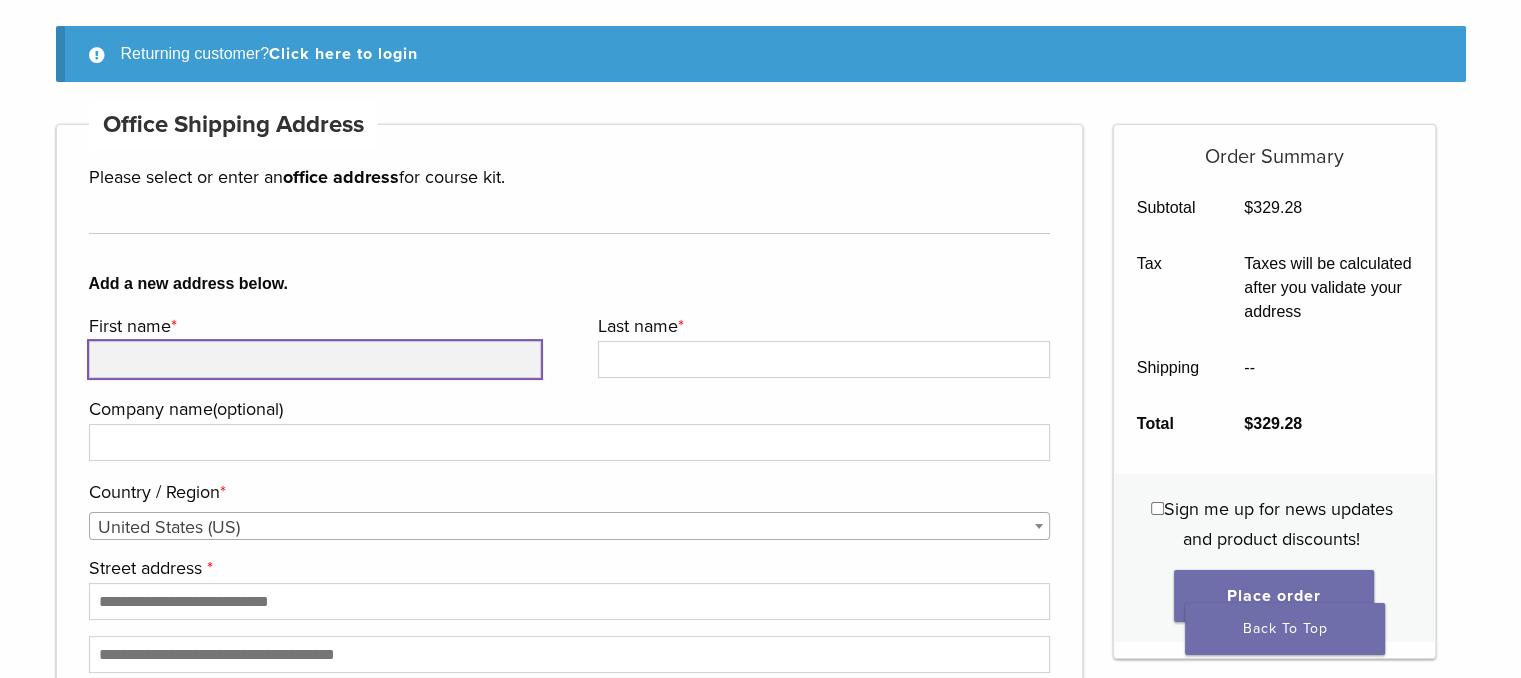 type on "*******" 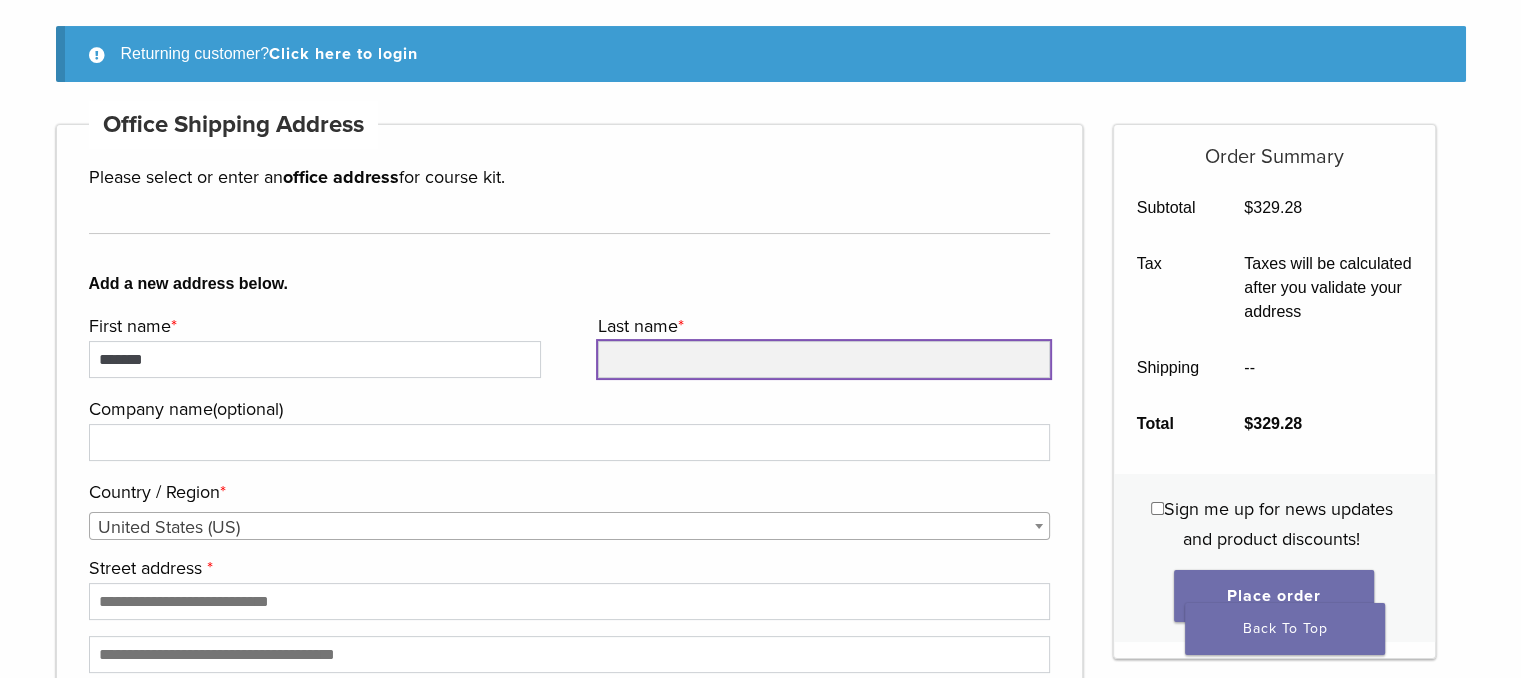 type on "********" 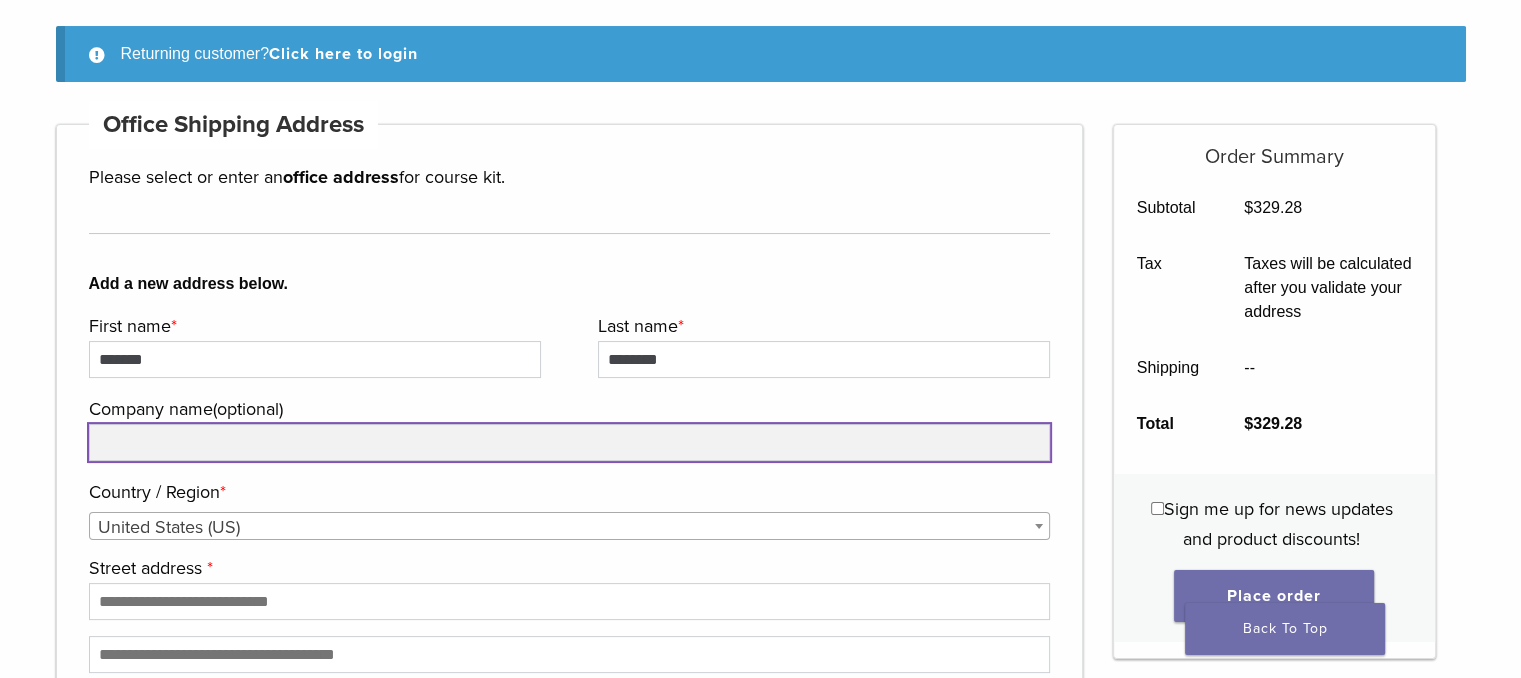 type on "**********" 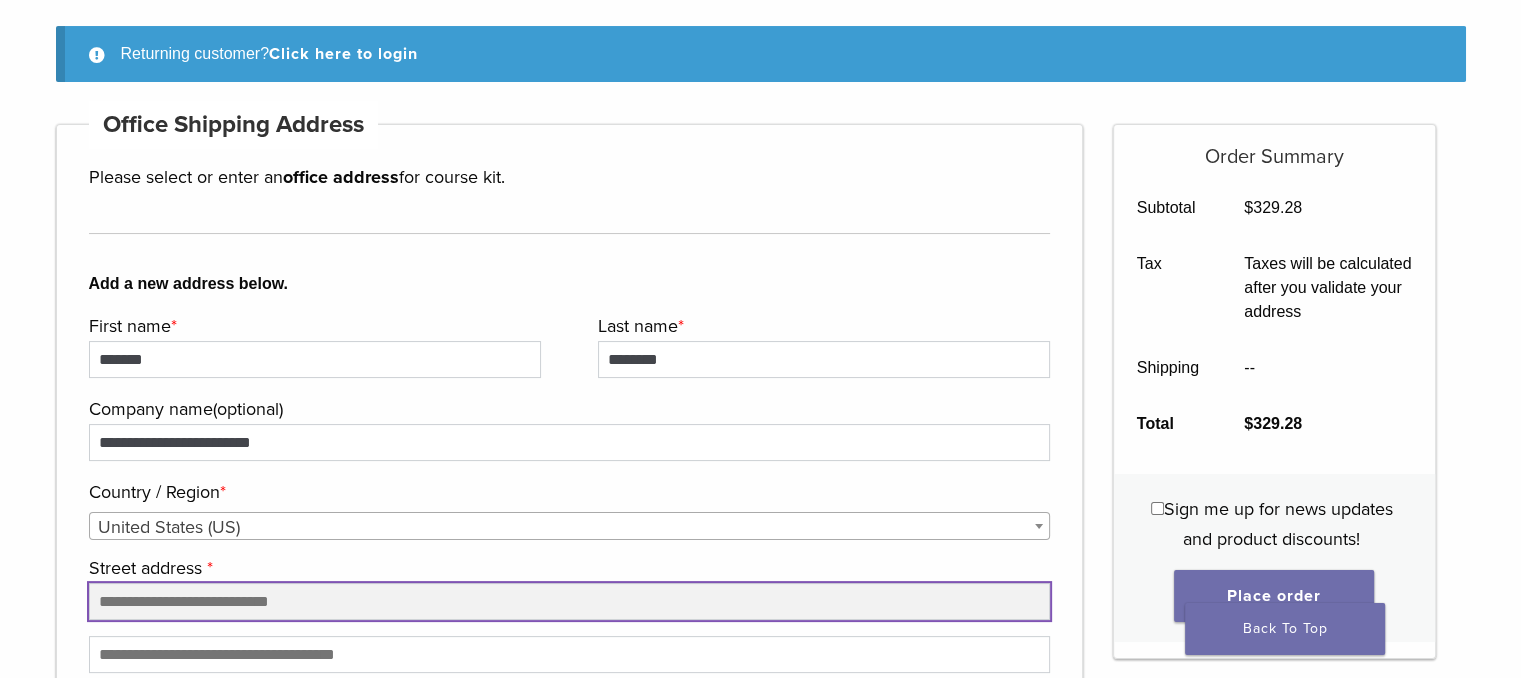 type on "**********" 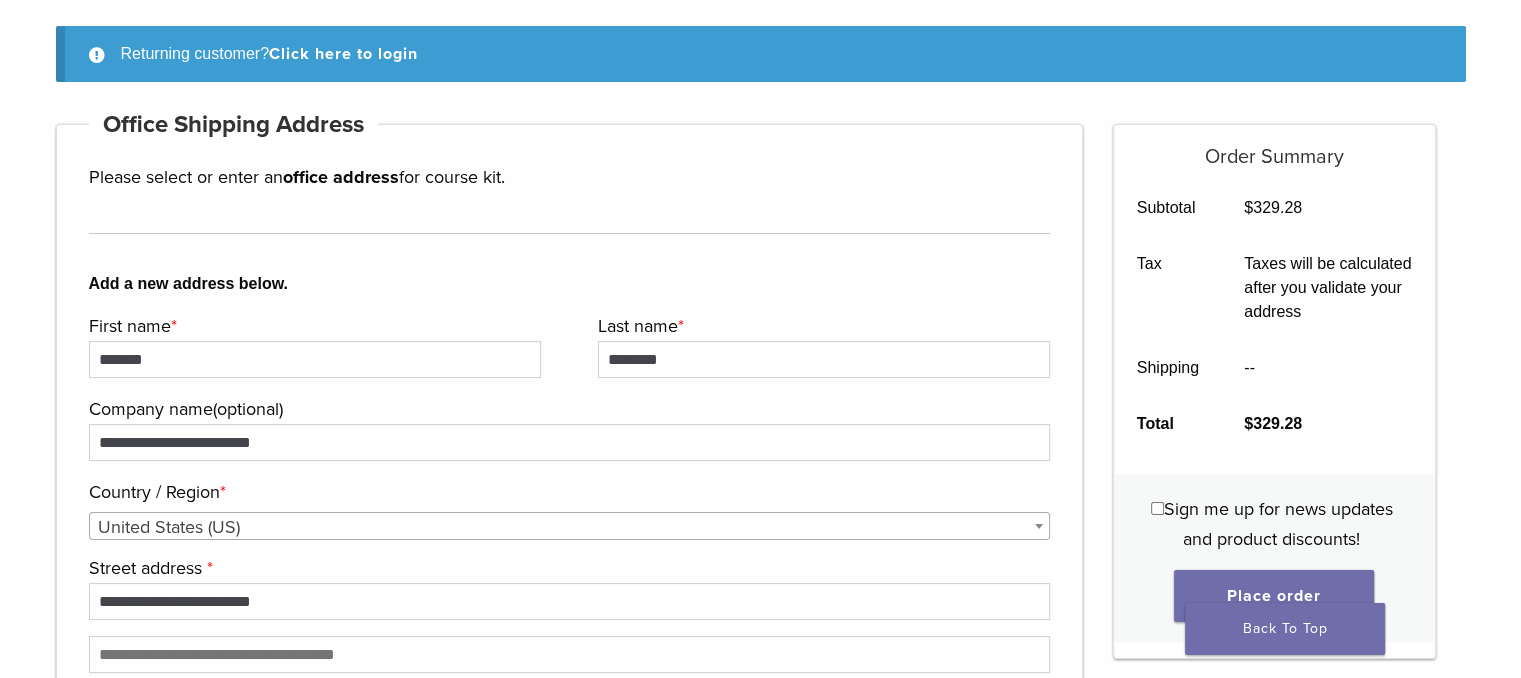 type on "********" 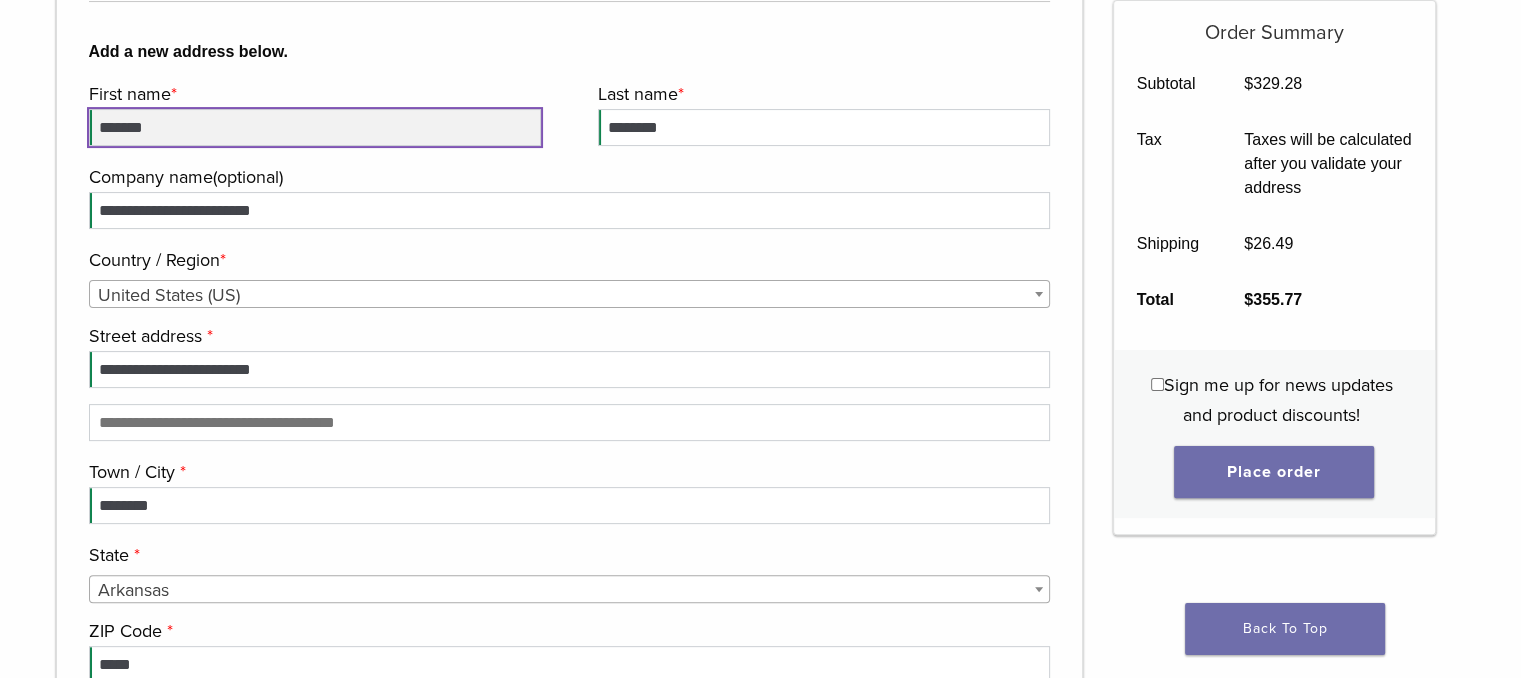 scroll, scrollTop: 485, scrollLeft: 0, axis: vertical 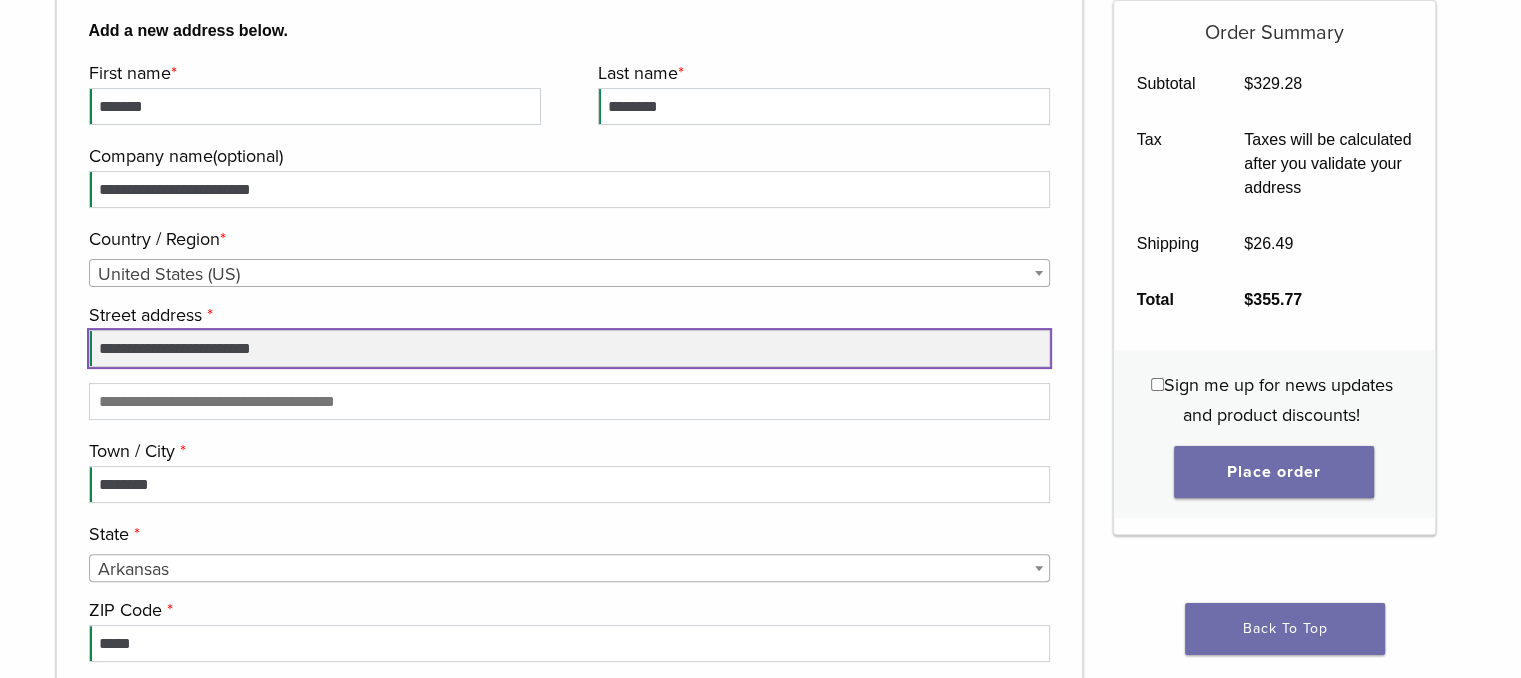 click on "**********" at bounding box center [570, 348] 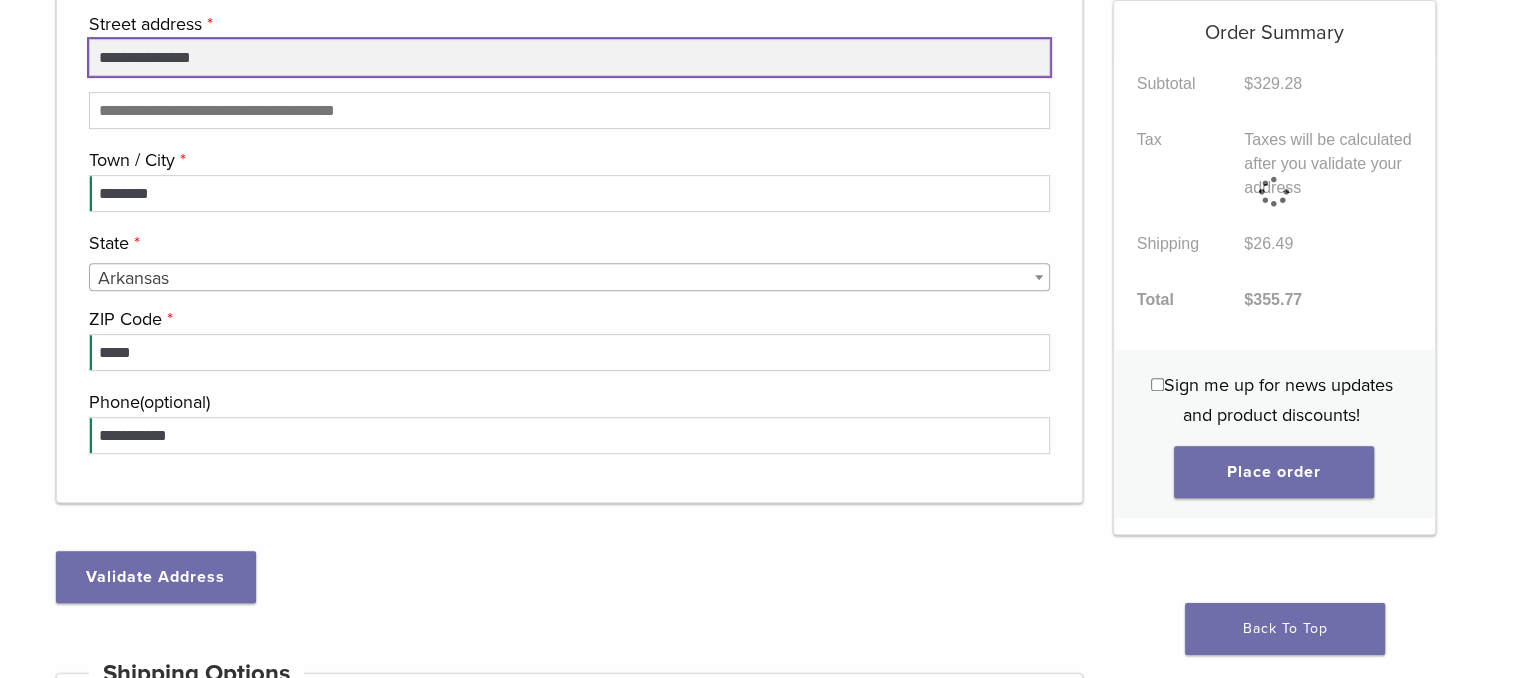 scroll, scrollTop: 781, scrollLeft: 0, axis: vertical 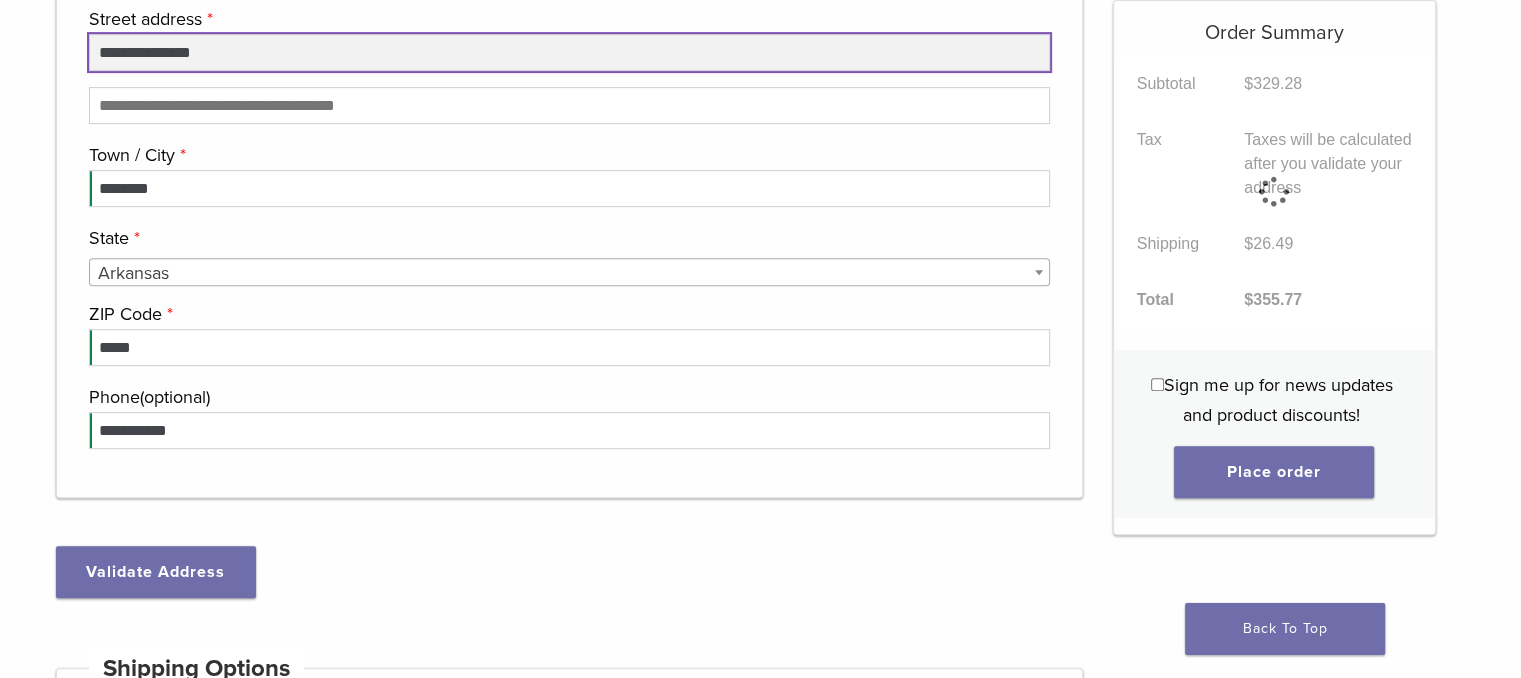 type on "**********" 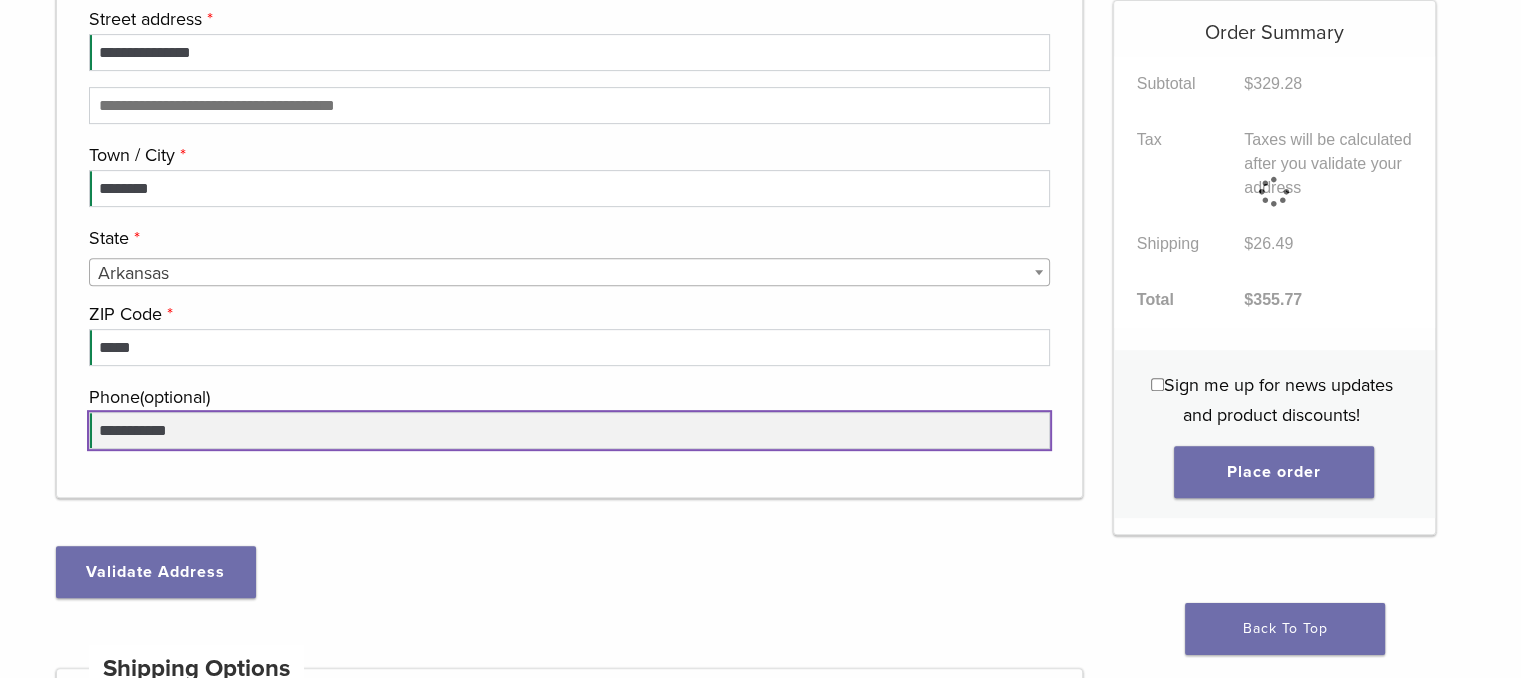click on "**********" at bounding box center (570, 430) 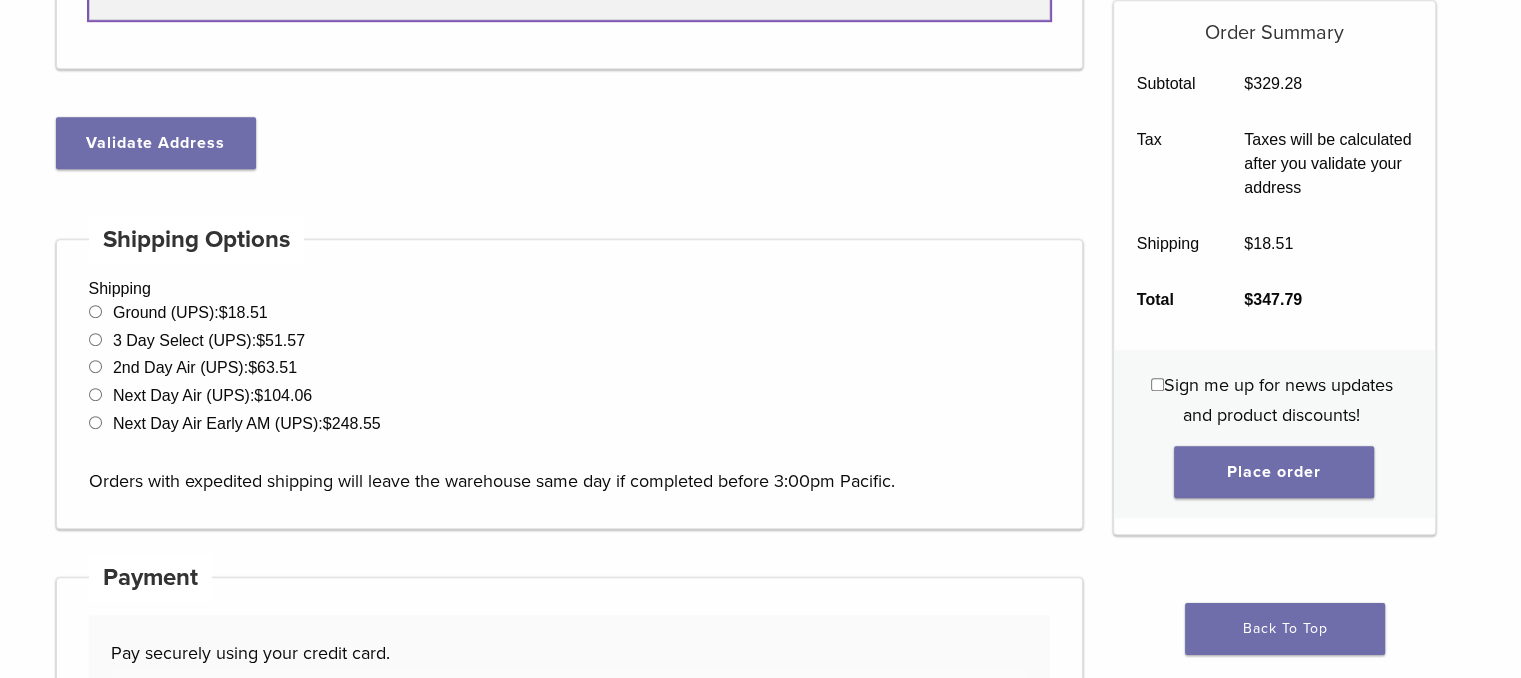 type 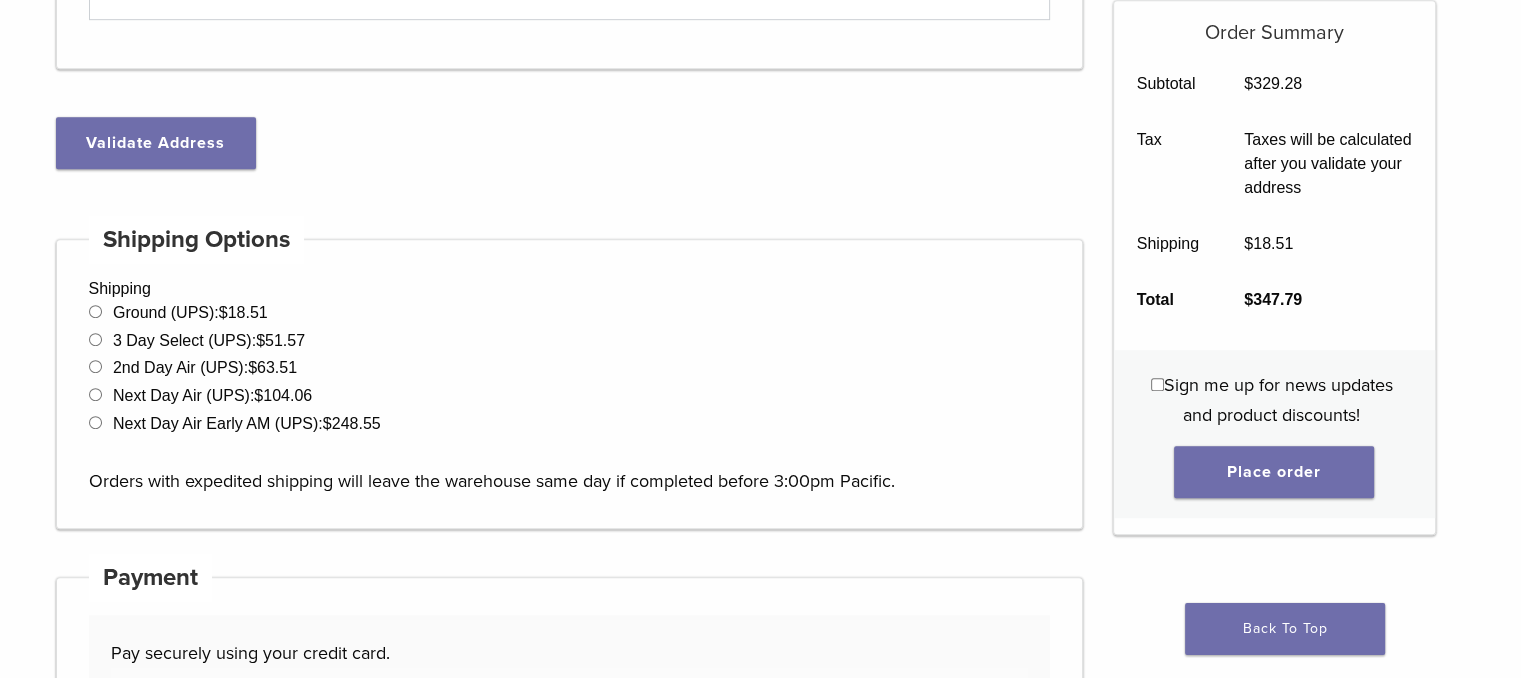 scroll, scrollTop: 1212, scrollLeft: 0, axis: vertical 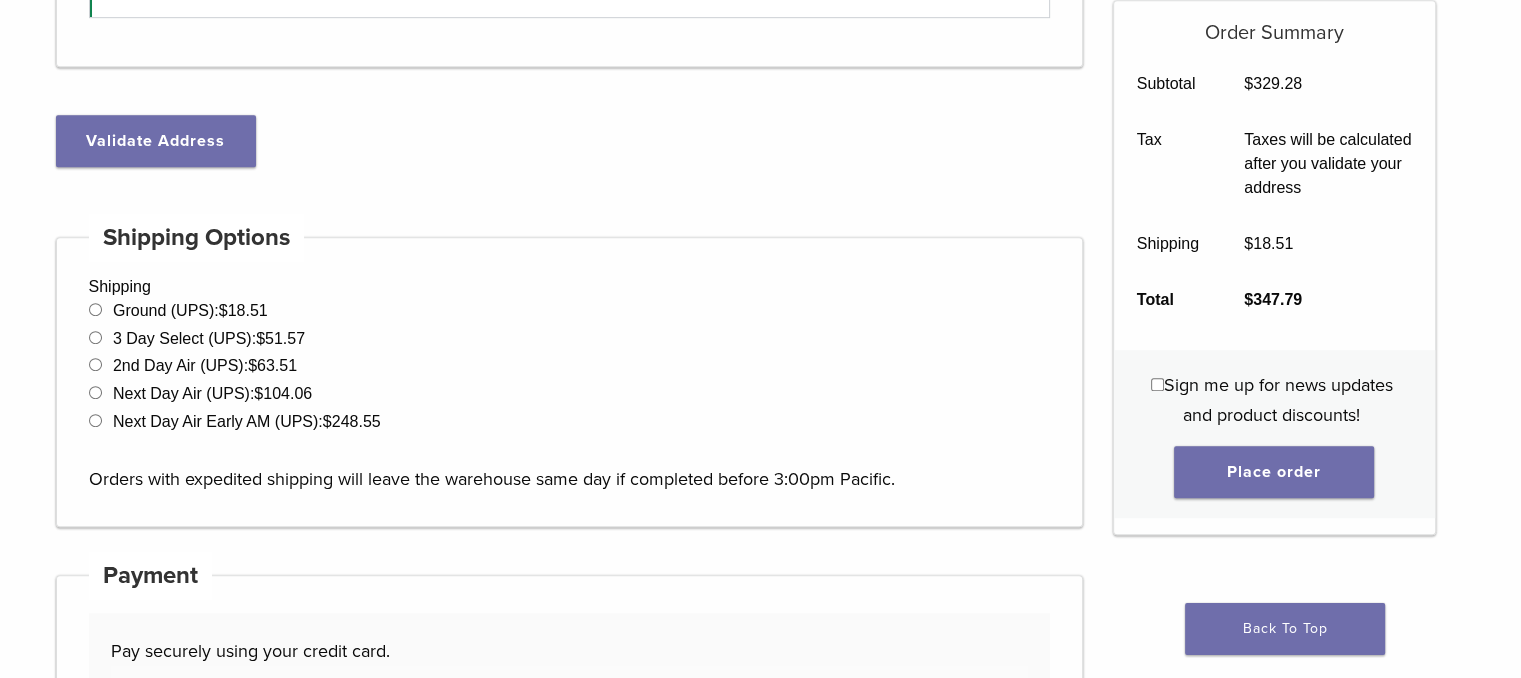 click on "Orders with expedited shipping will leave the warehouse same day if completed before 3:00pm Pacific." at bounding box center [570, 464] 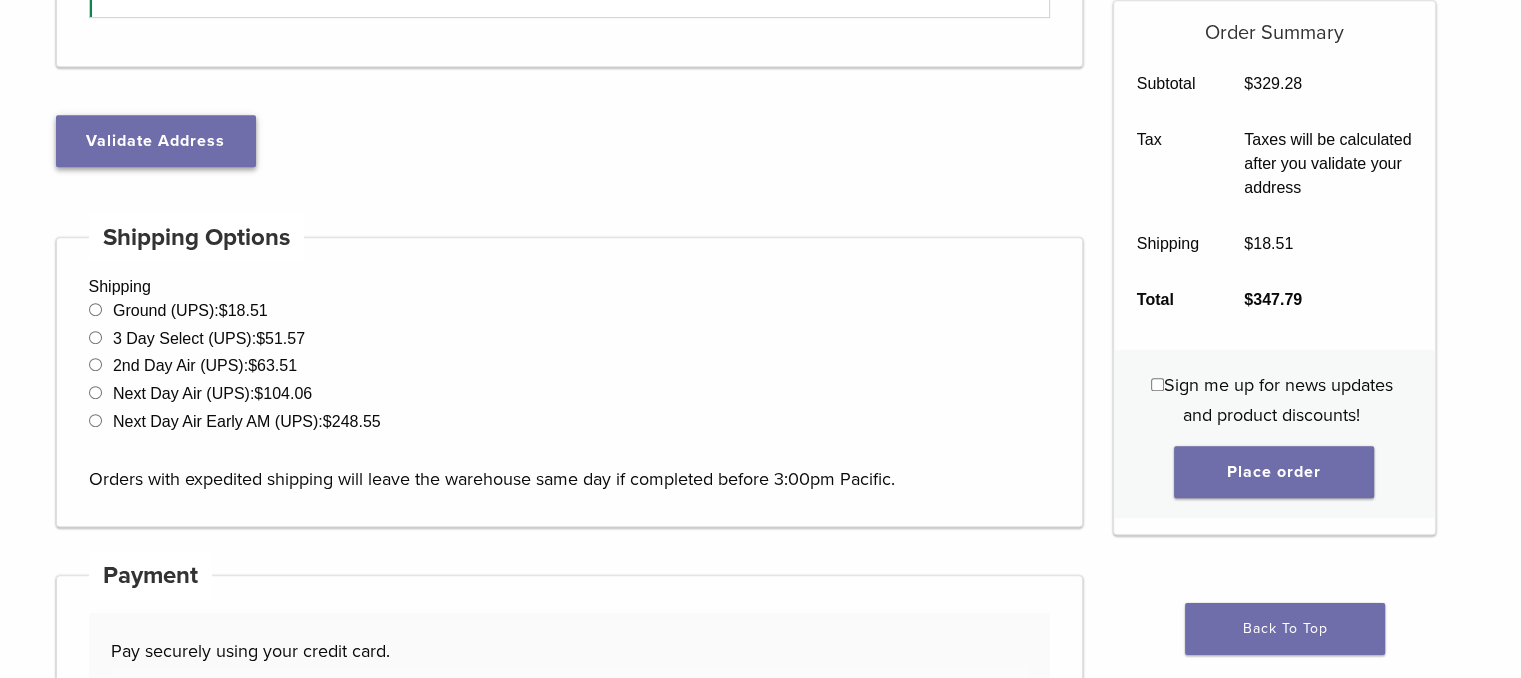 click on "Validate Address" at bounding box center (156, 141) 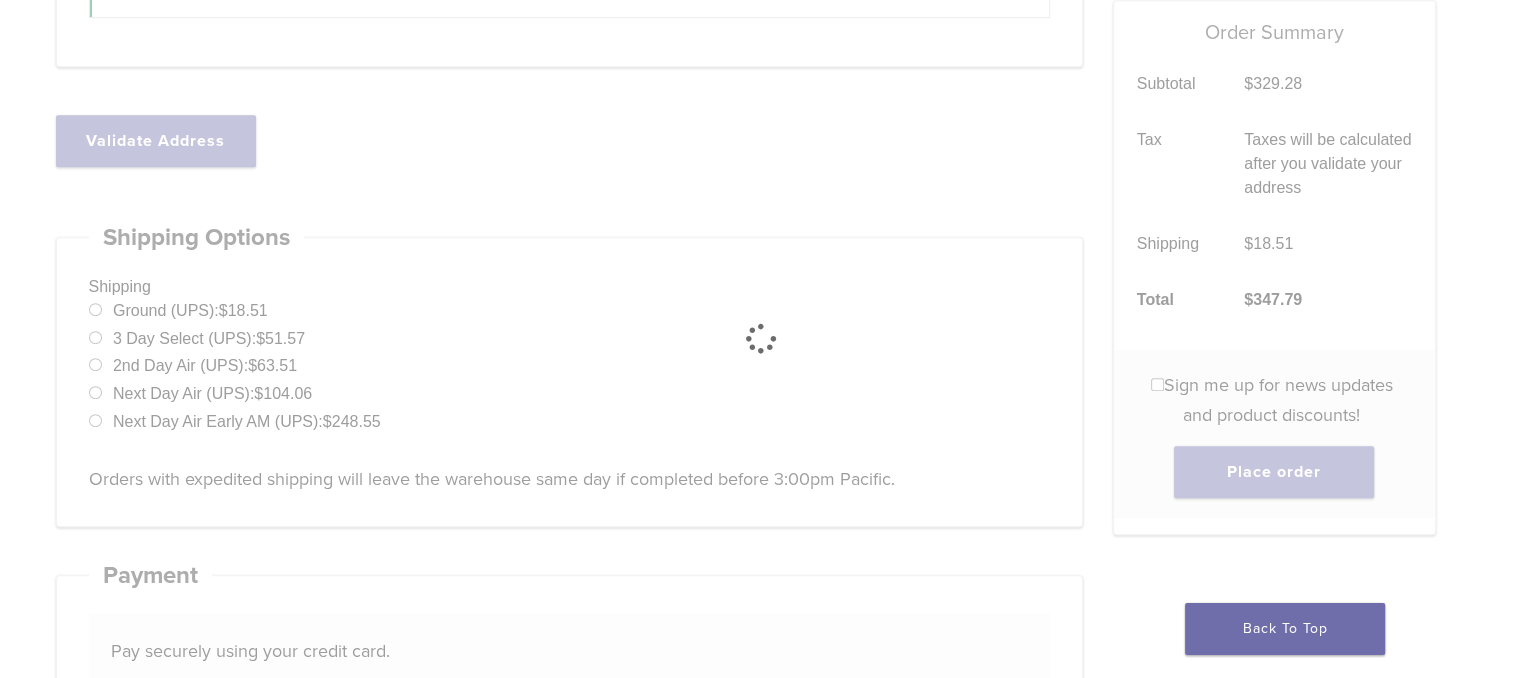 type on "*******" 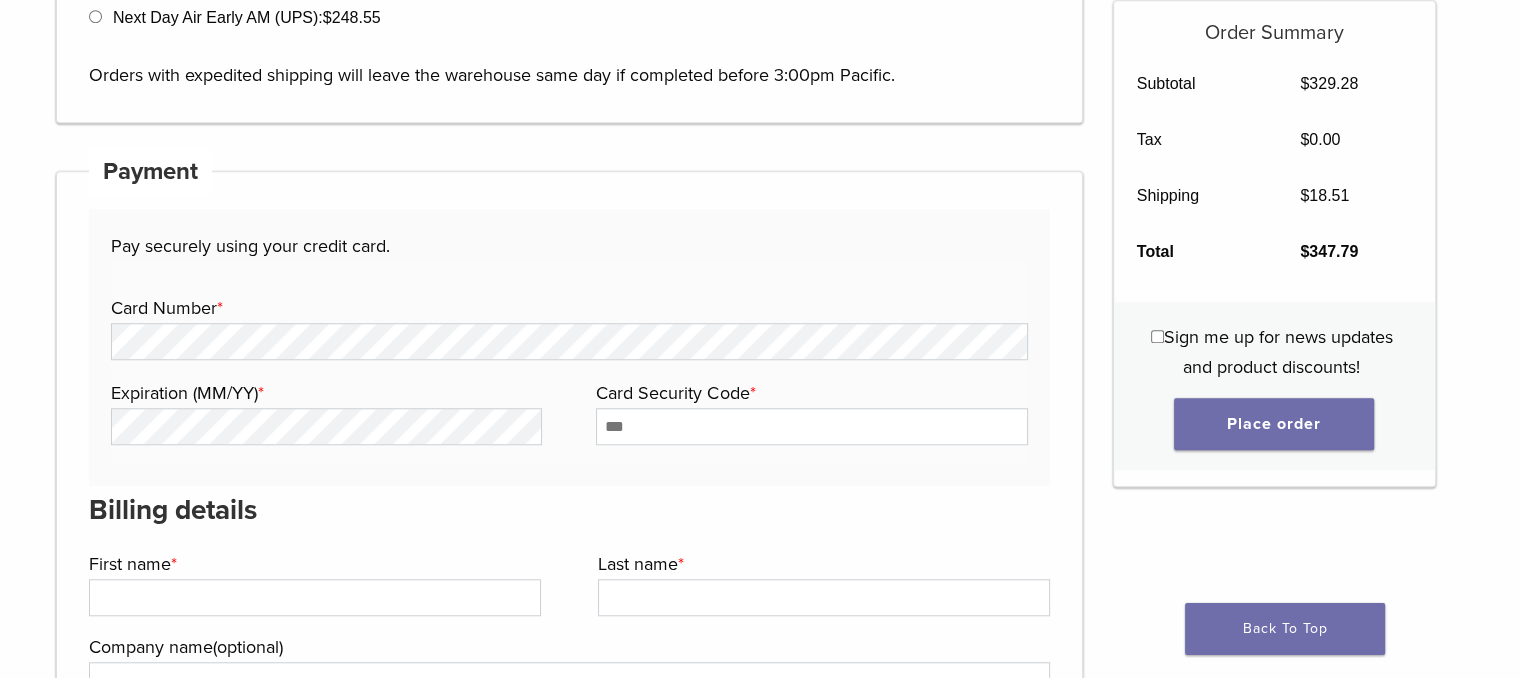 scroll, scrollTop: 1664, scrollLeft: 0, axis: vertical 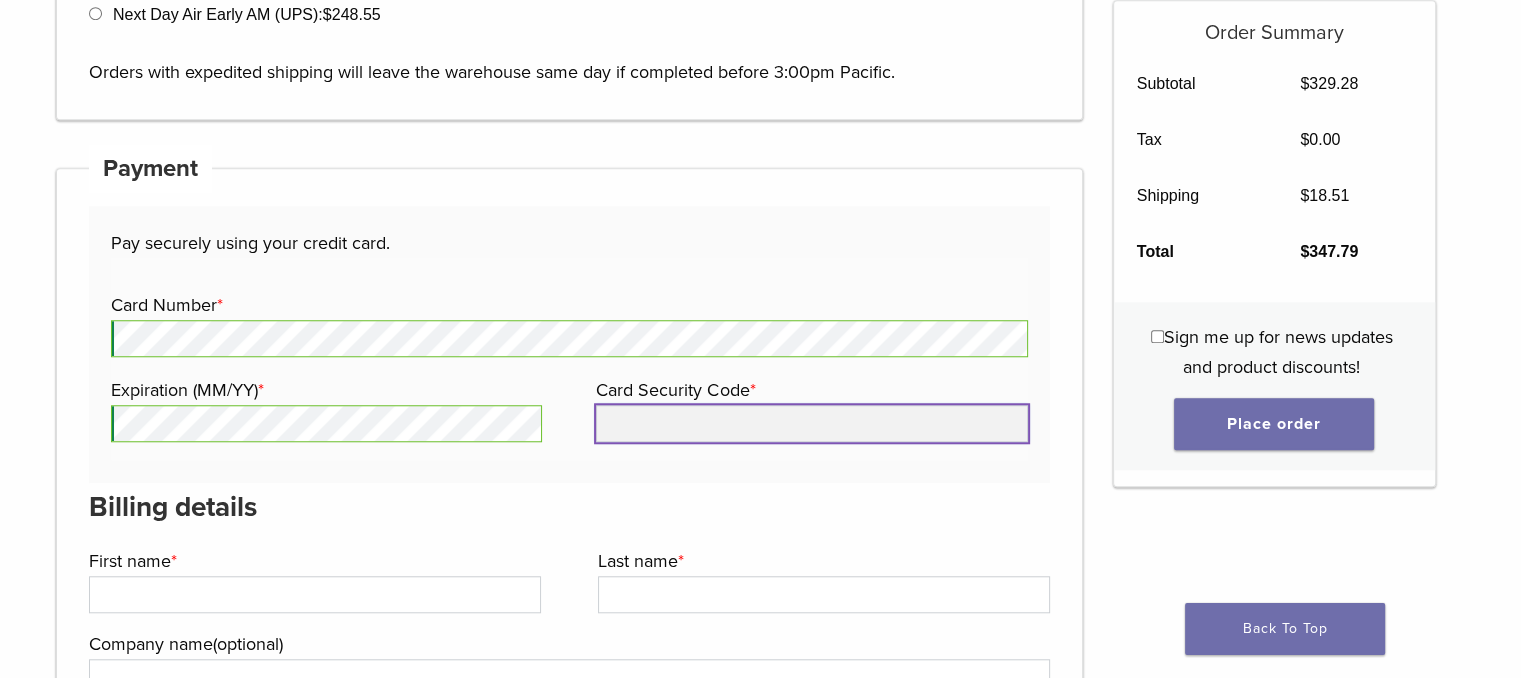 click on "Card Security Code  *" at bounding box center [811, 423] 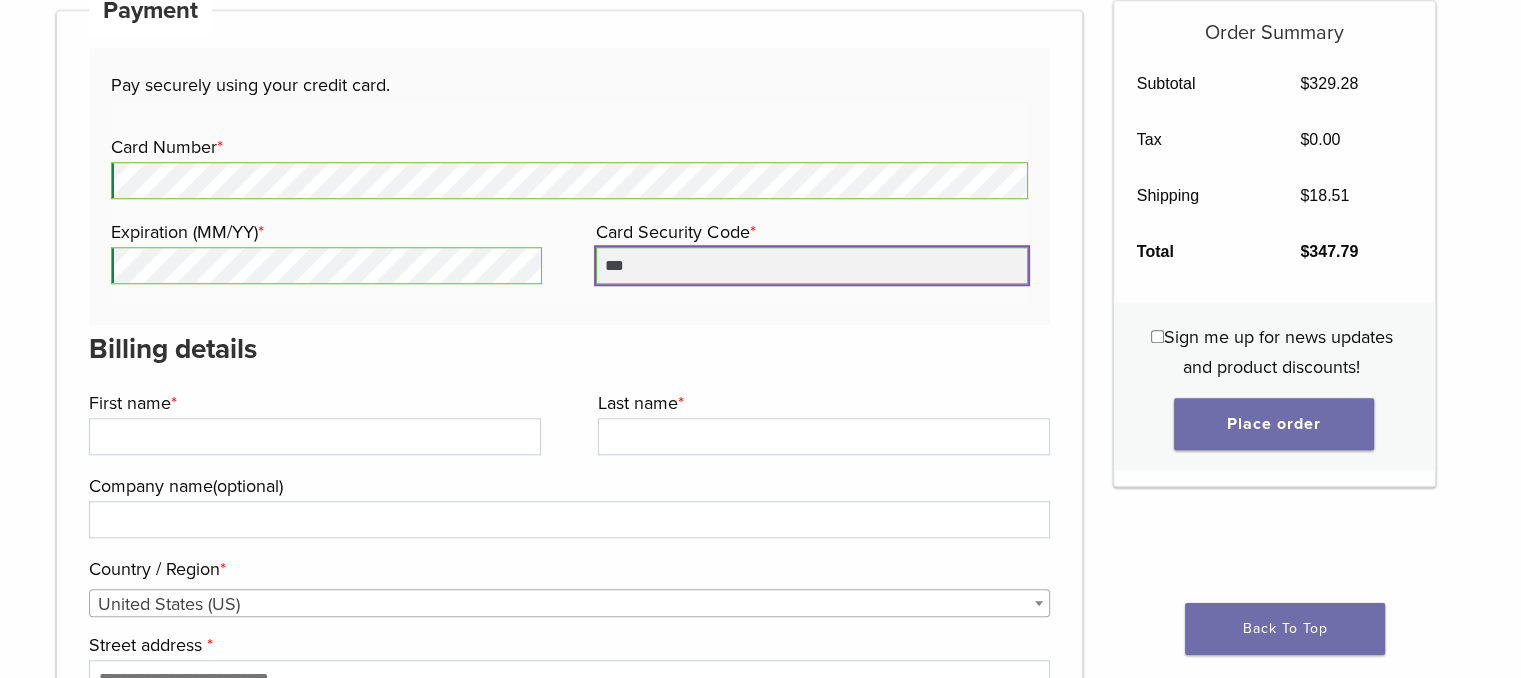 scroll, scrollTop: 1828, scrollLeft: 0, axis: vertical 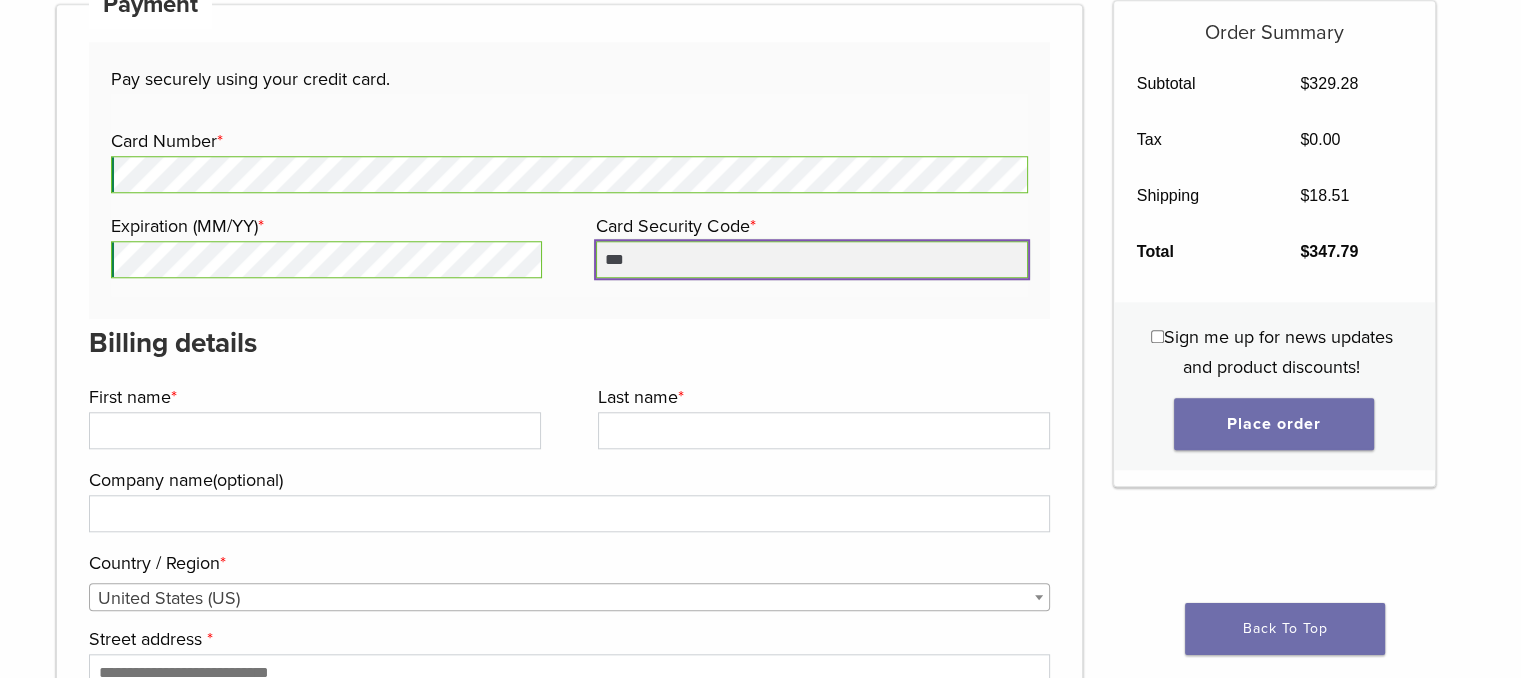 type on "***" 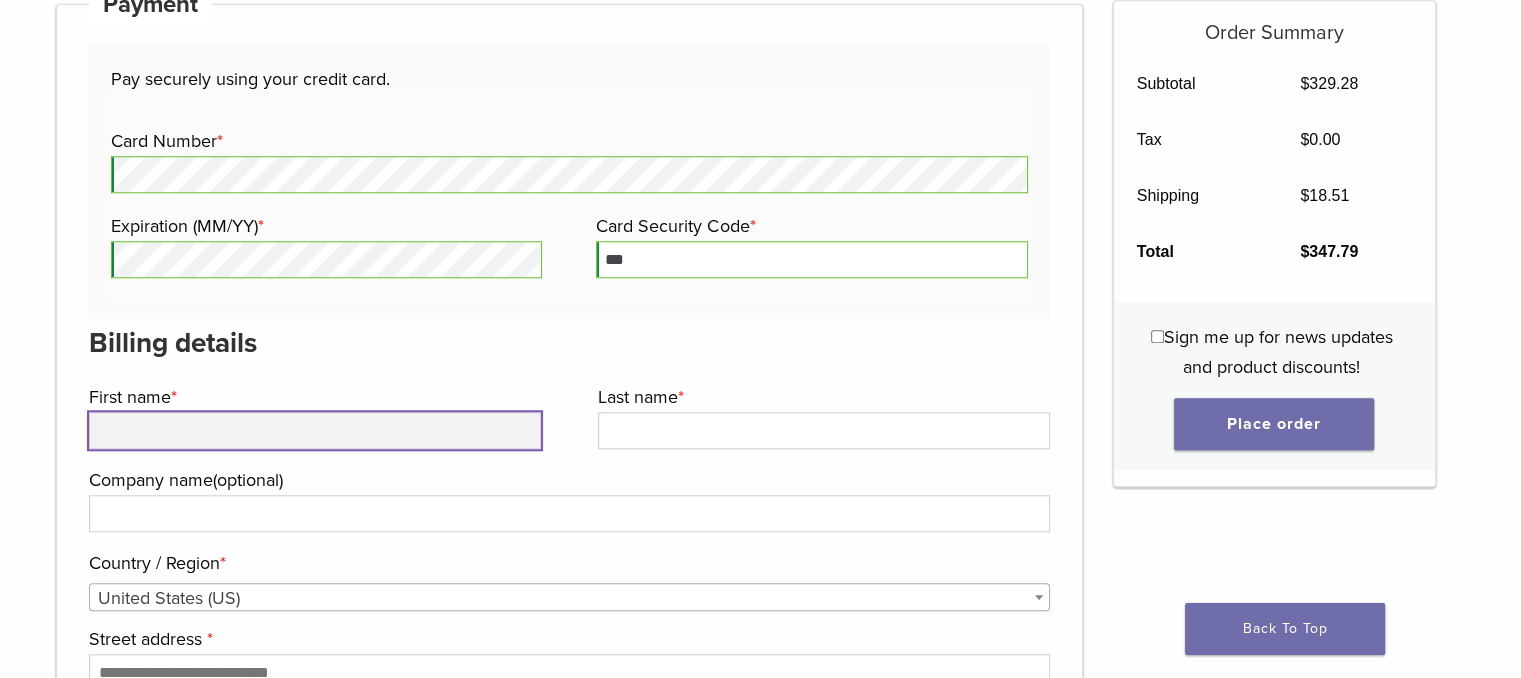 click on "First name  *" at bounding box center [315, 430] 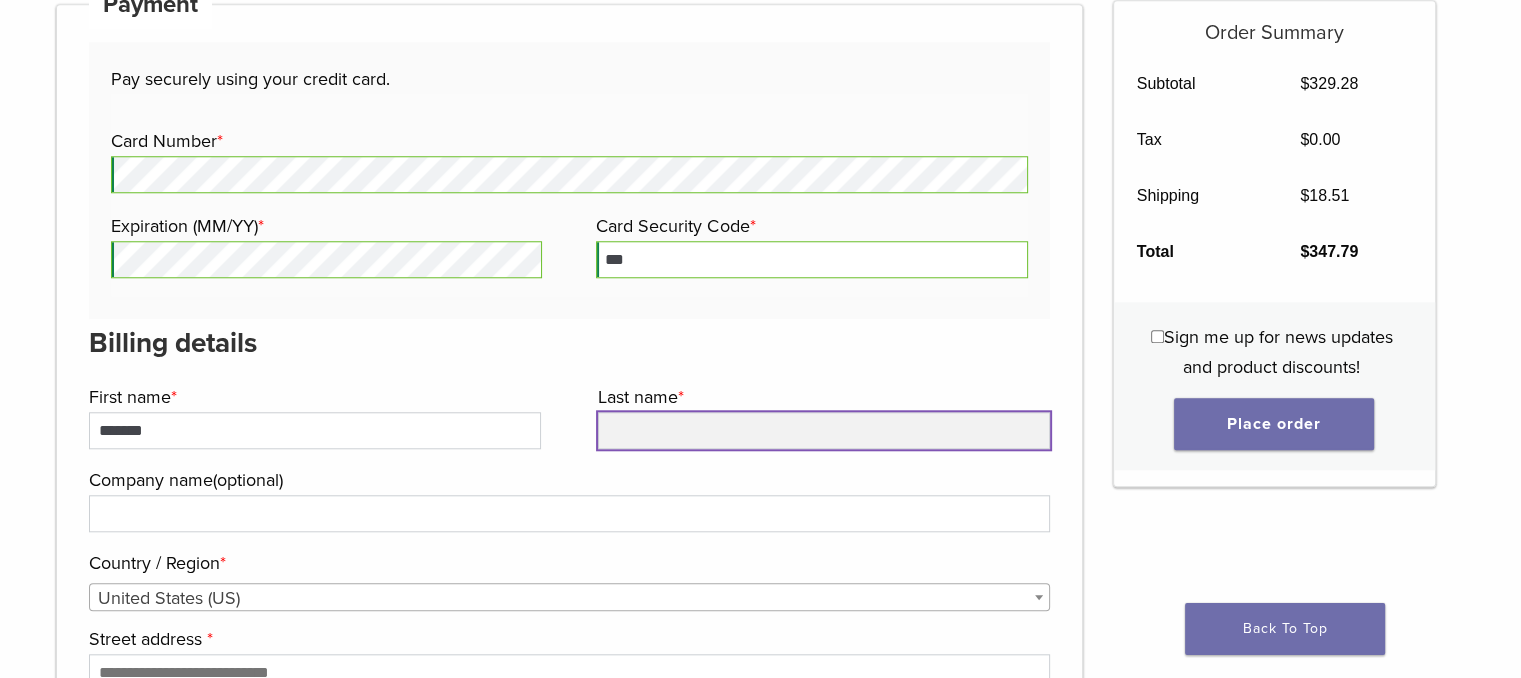 type on "********" 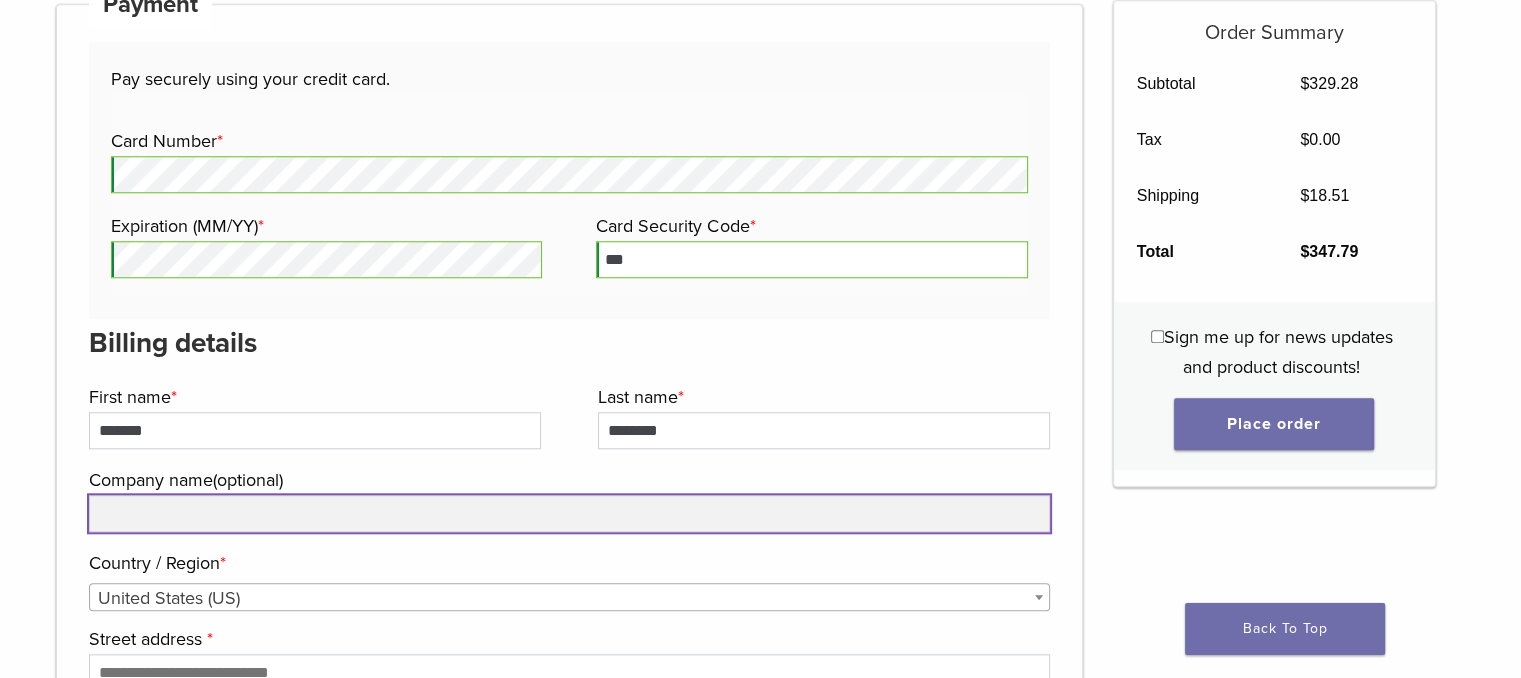 type on "**********" 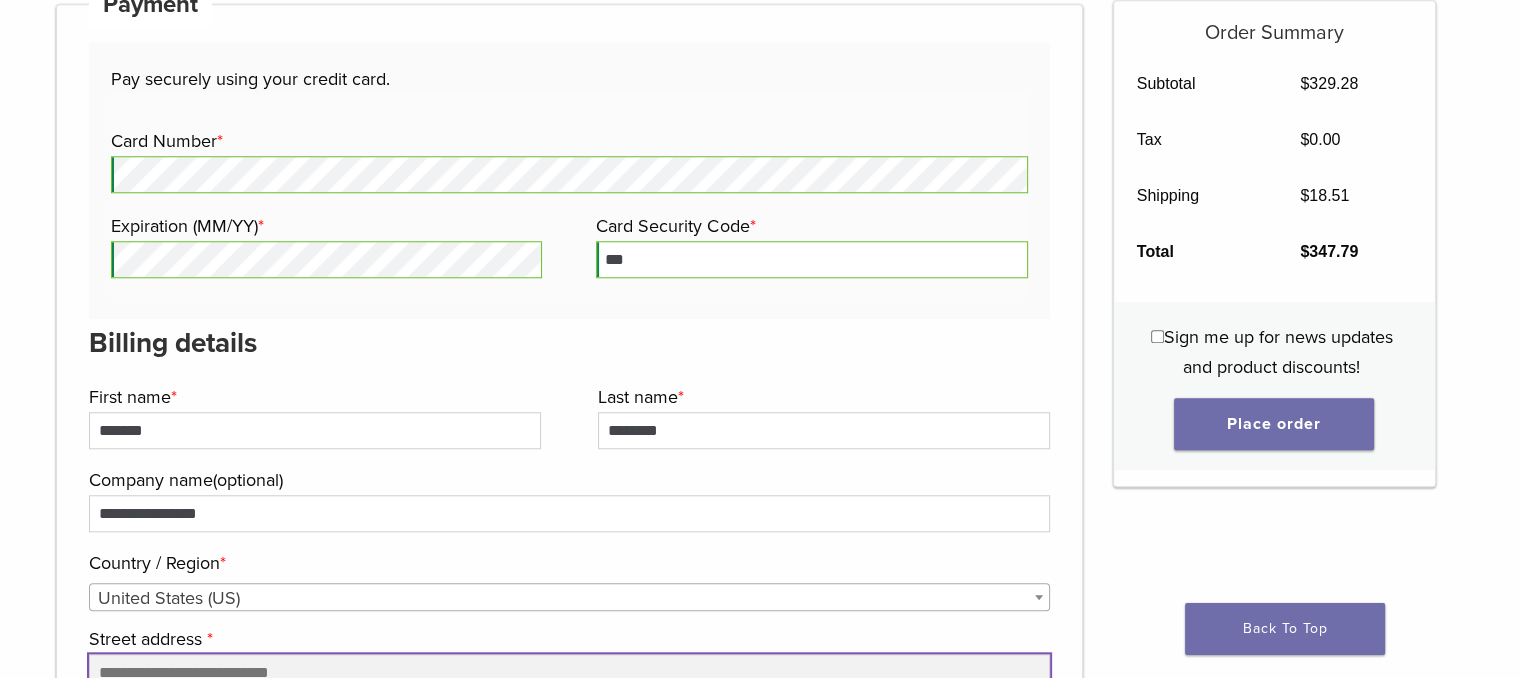 type on "**********" 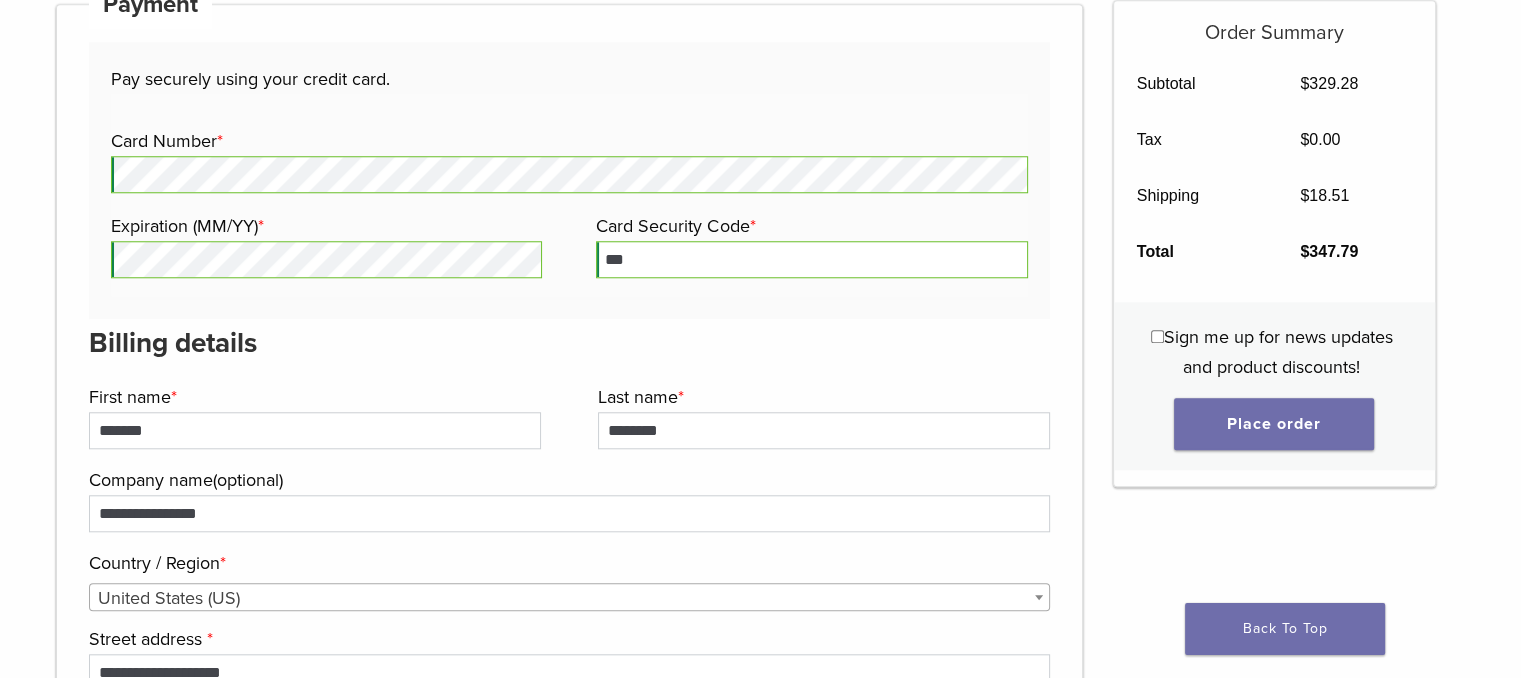 type on "********" 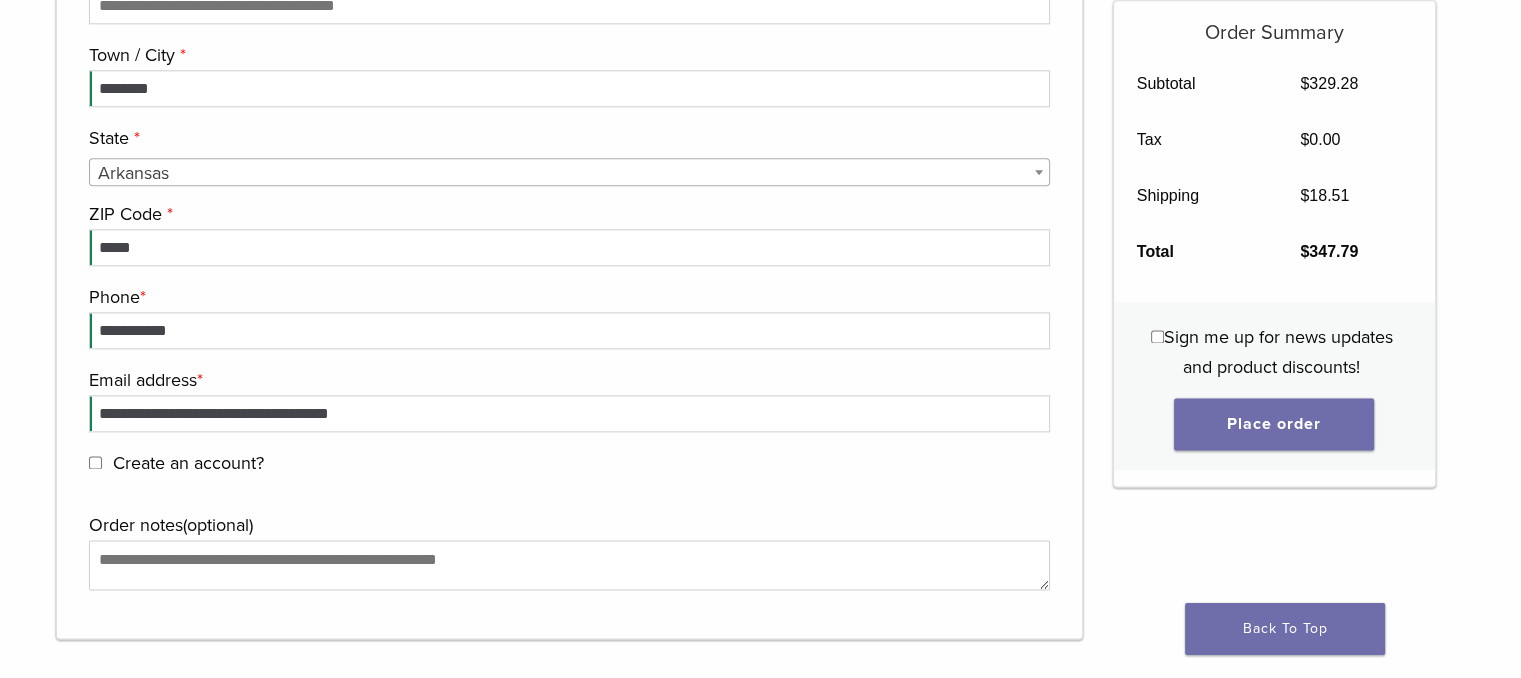 scroll, scrollTop: 2553, scrollLeft: 0, axis: vertical 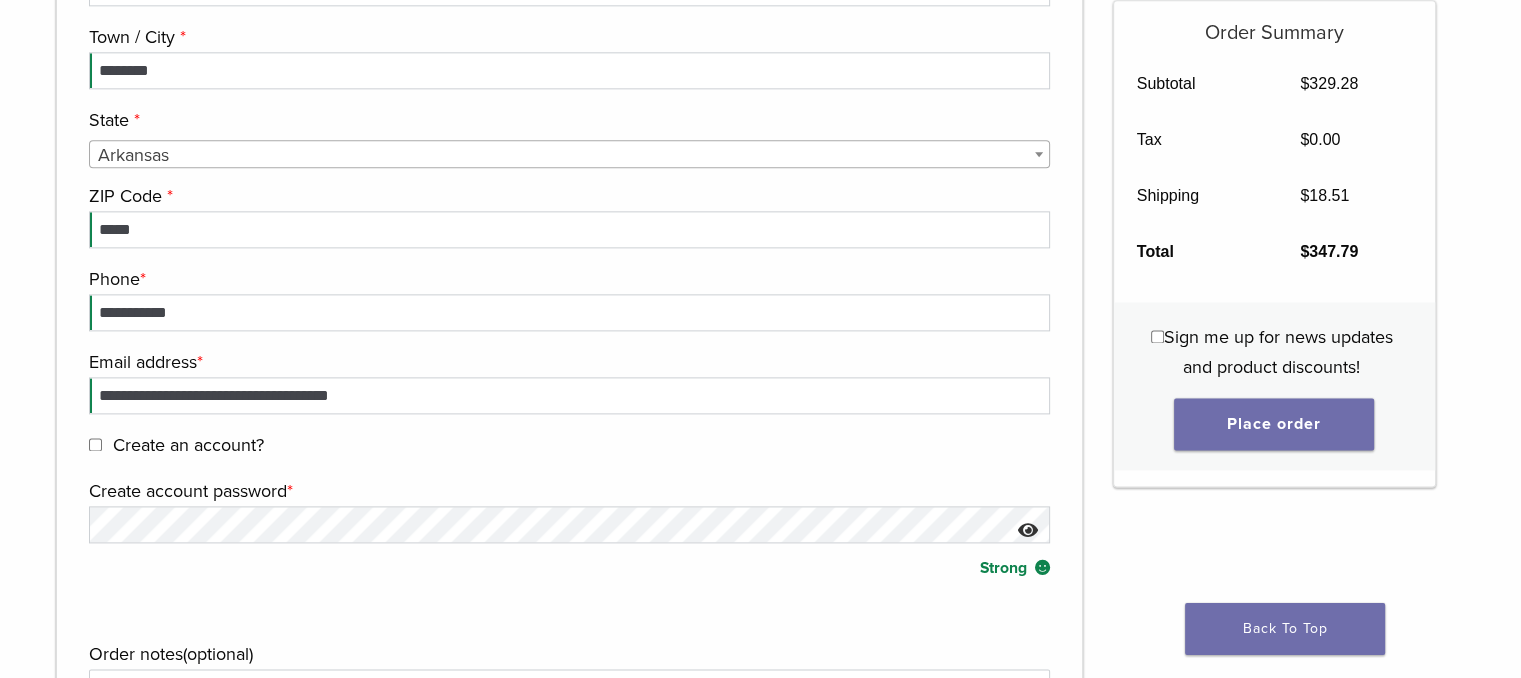 click at bounding box center (1028, 531) 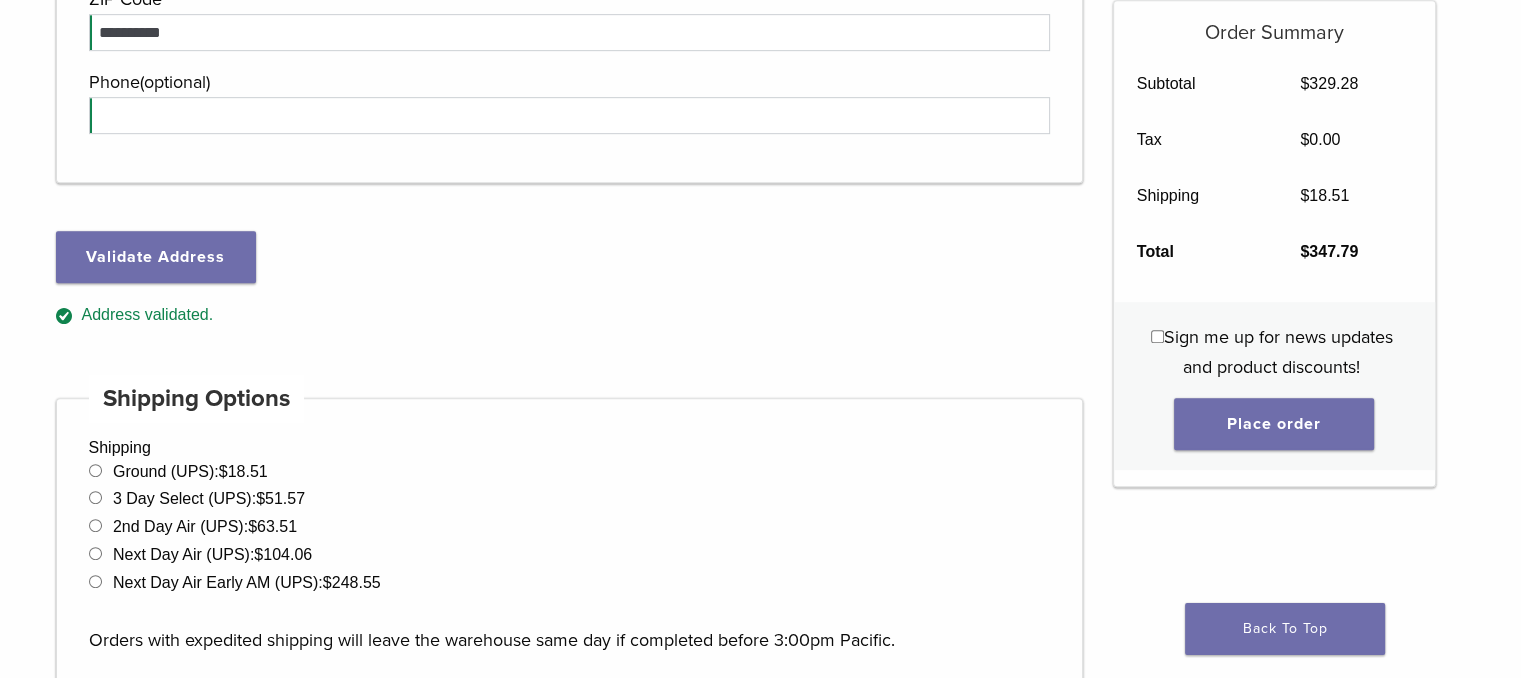 scroll, scrollTop: 1094, scrollLeft: 0, axis: vertical 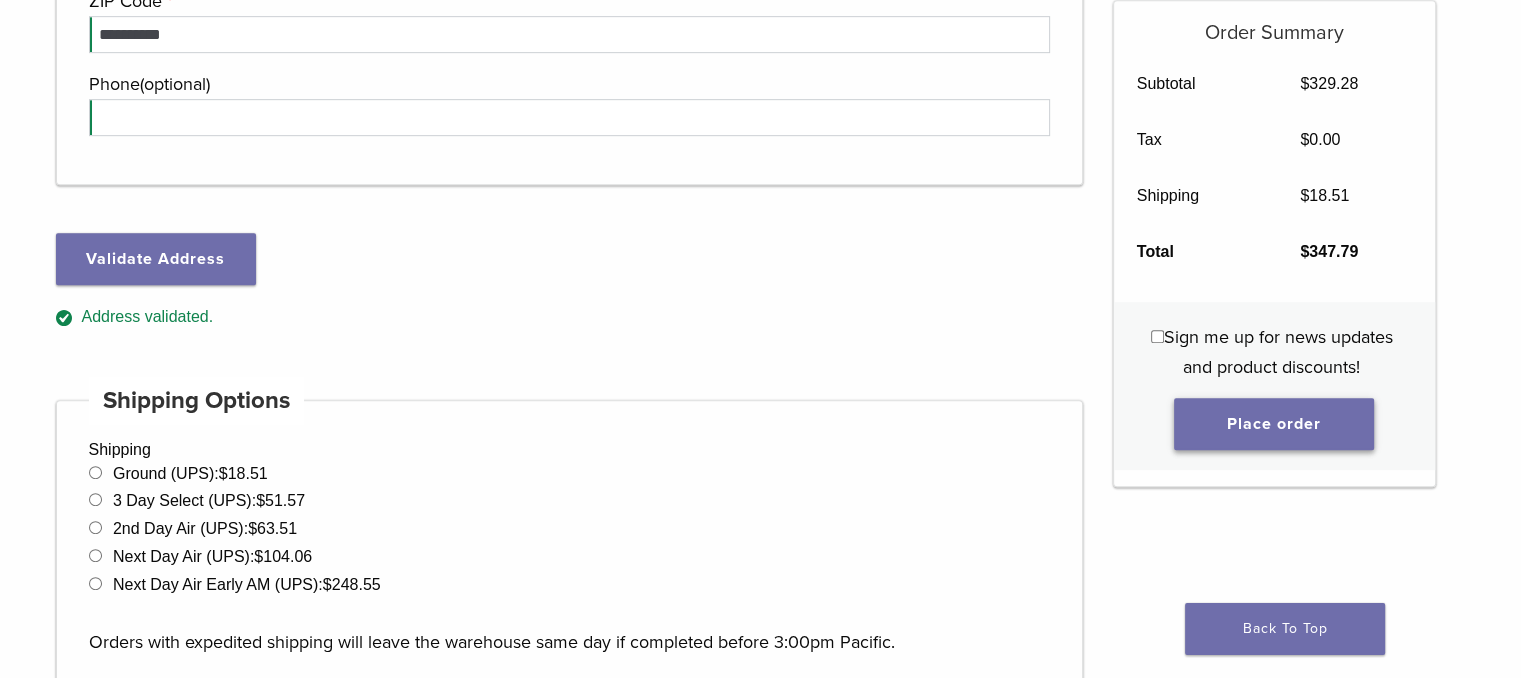 click on "Place order" at bounding box center (1274, 424) 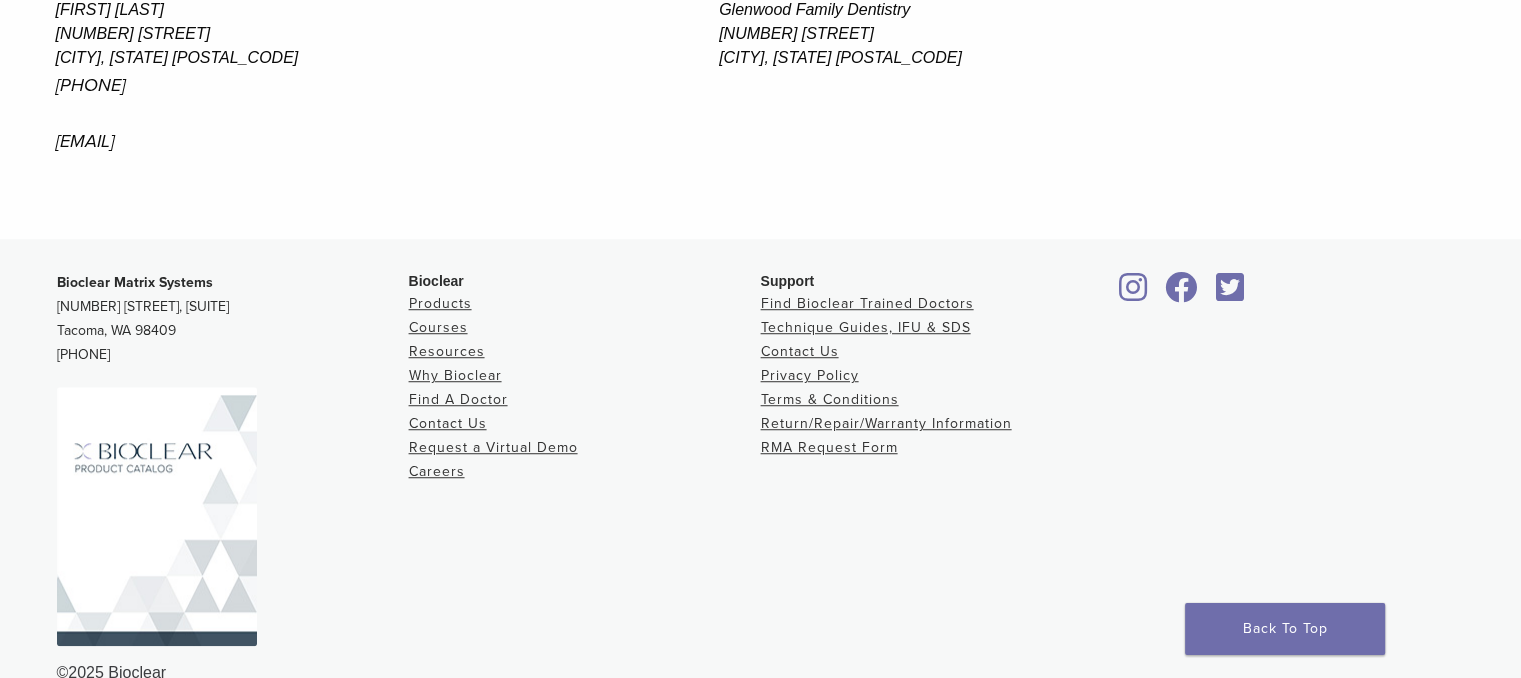 scroll, scrollTop: 1413, scrollLeft: 0, axis: vertical 